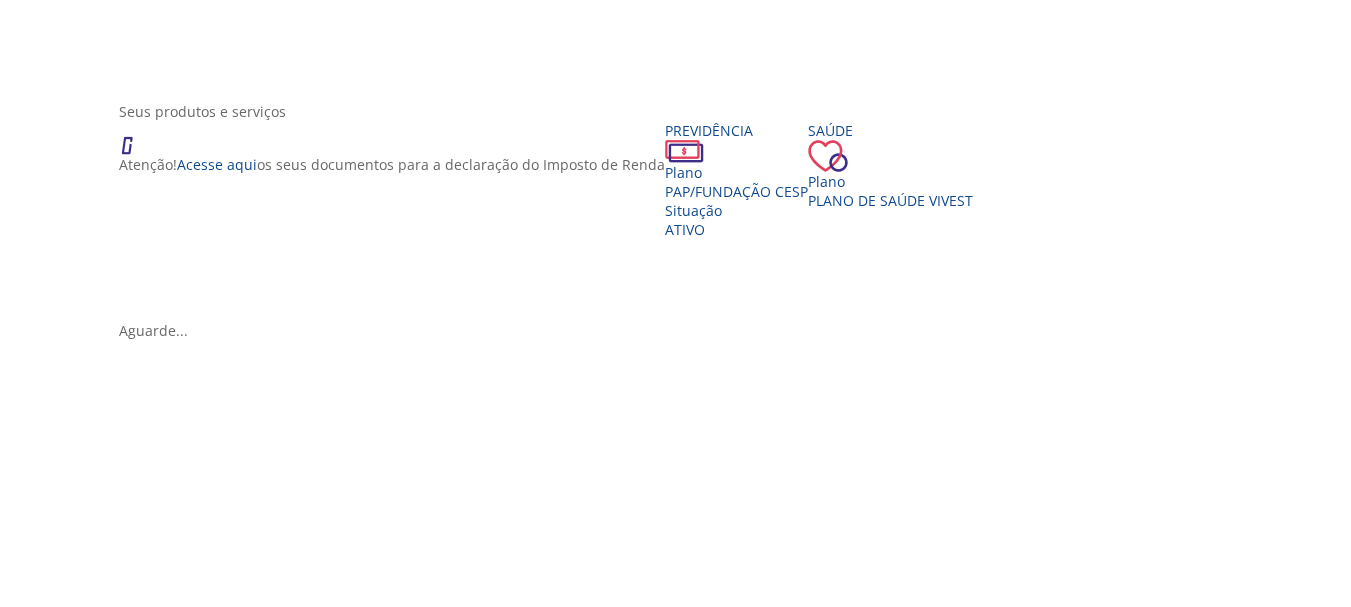 scroll, scrollTop: 300, scrollLeft: 0, axis: vertical 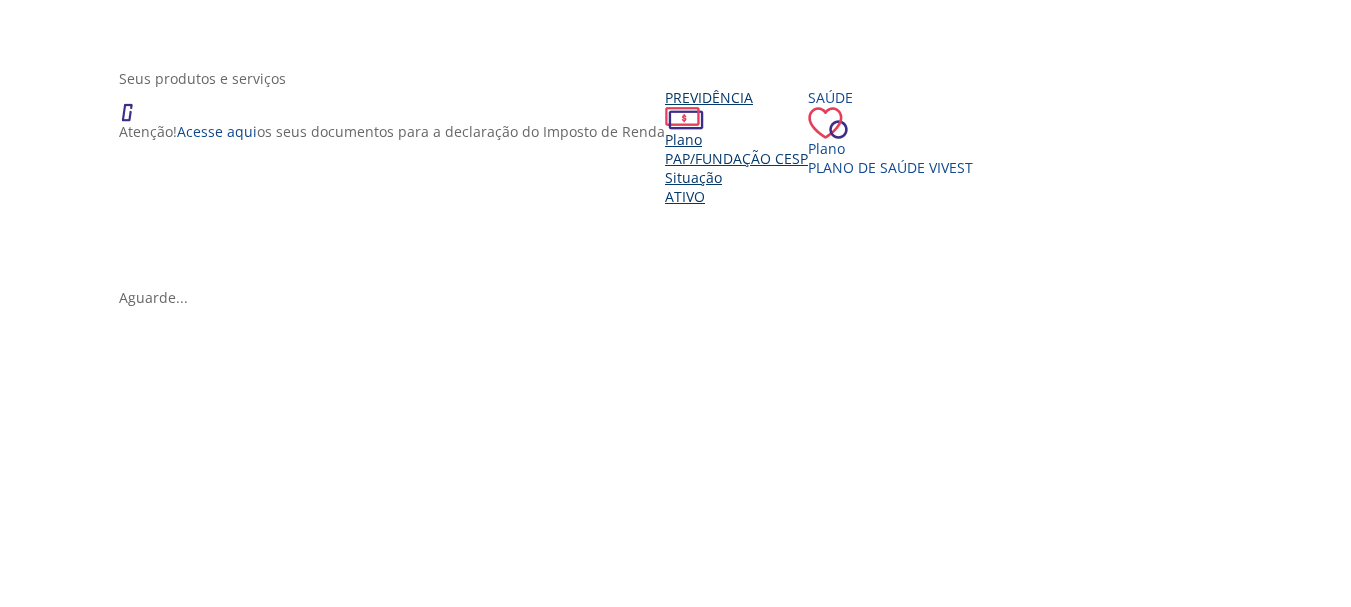 click on "PAP/Fundação CESP" at bounding box center (736, 158) 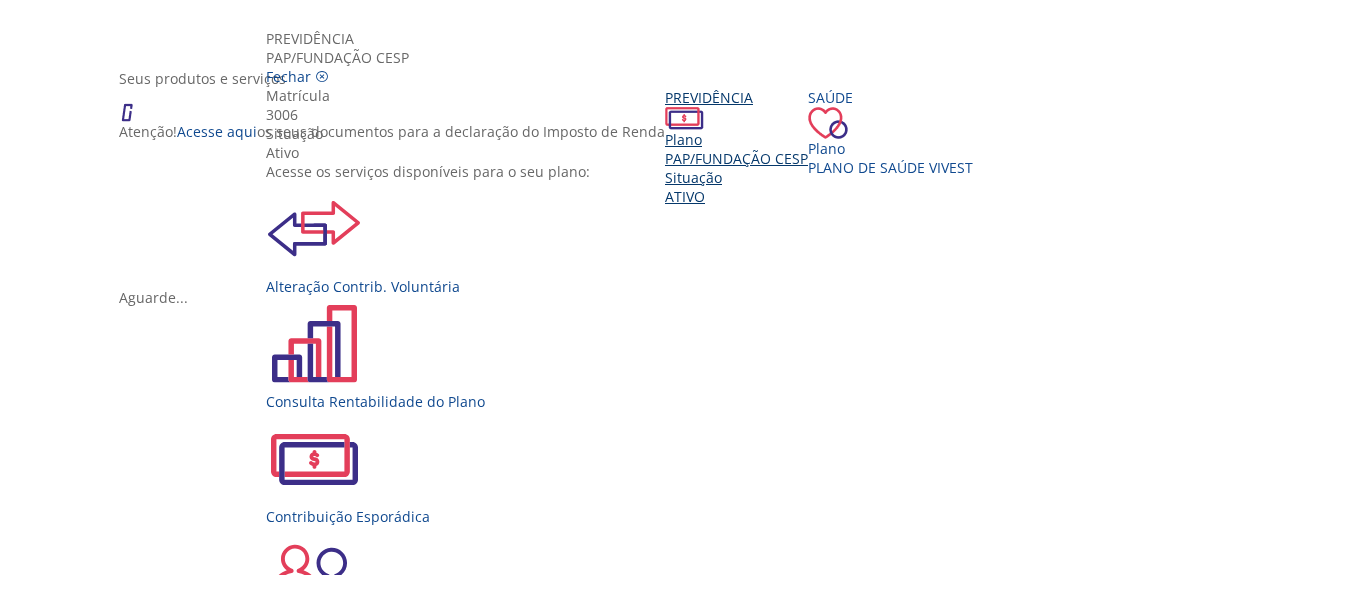 scroll, scrollTop: 0, scrollLeft: 0, axis: both 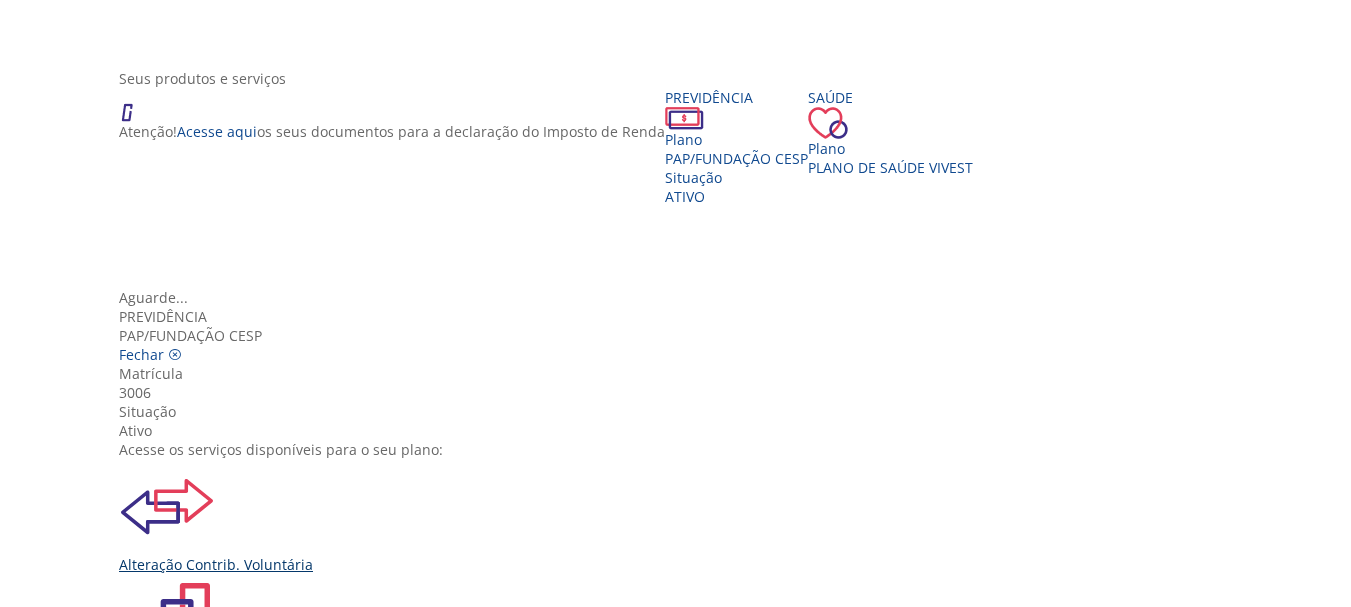 click on "Alteração Contrib. Voluntária" at bounding box center [683, 516] 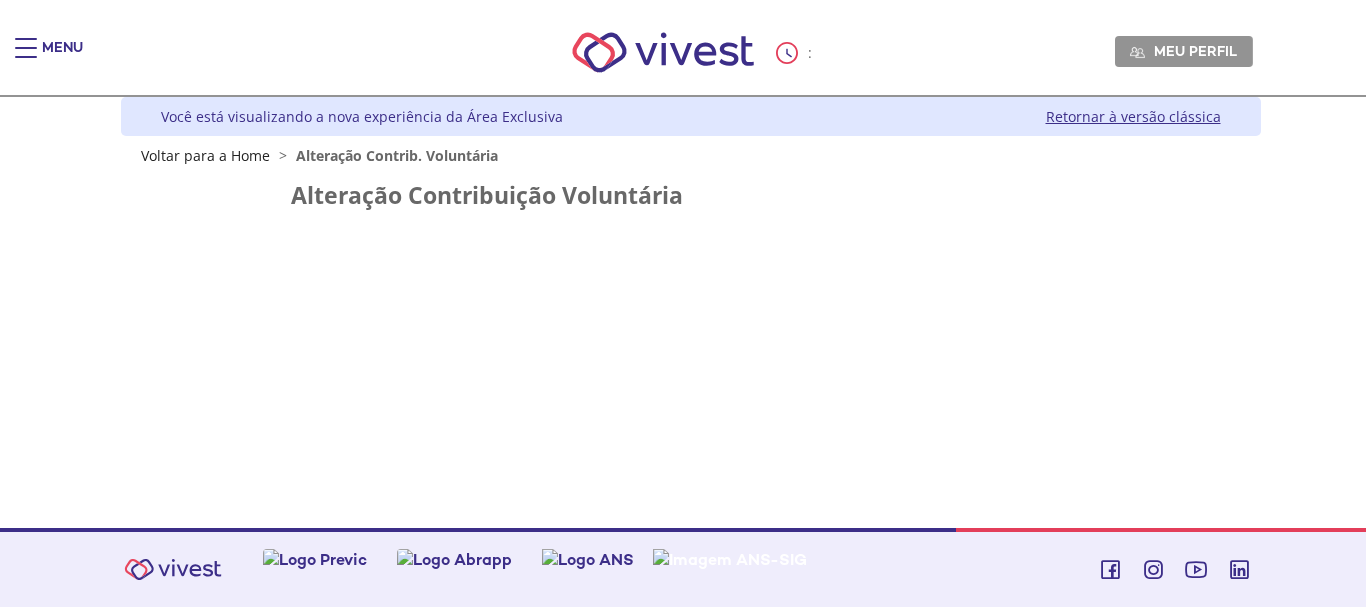 scroll, scrollTop: 0, scrollLeft: 0, axis: both 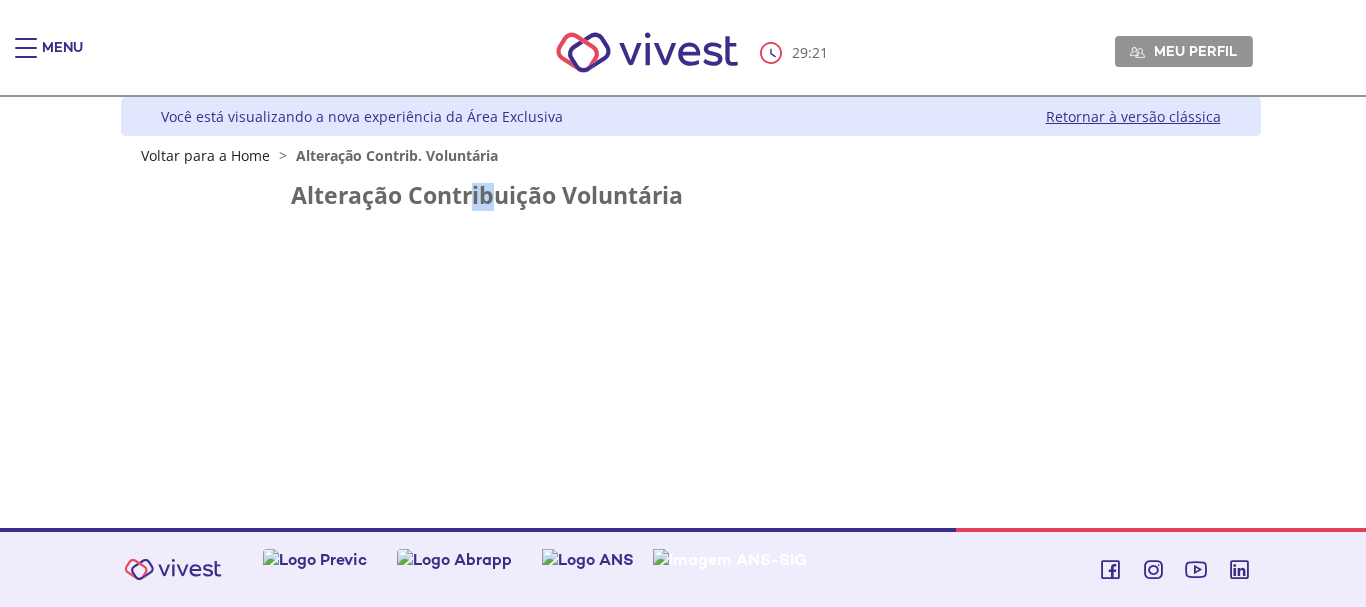 click on "Alteração Contribuição Voluntária" at bounding box center (691, 195) 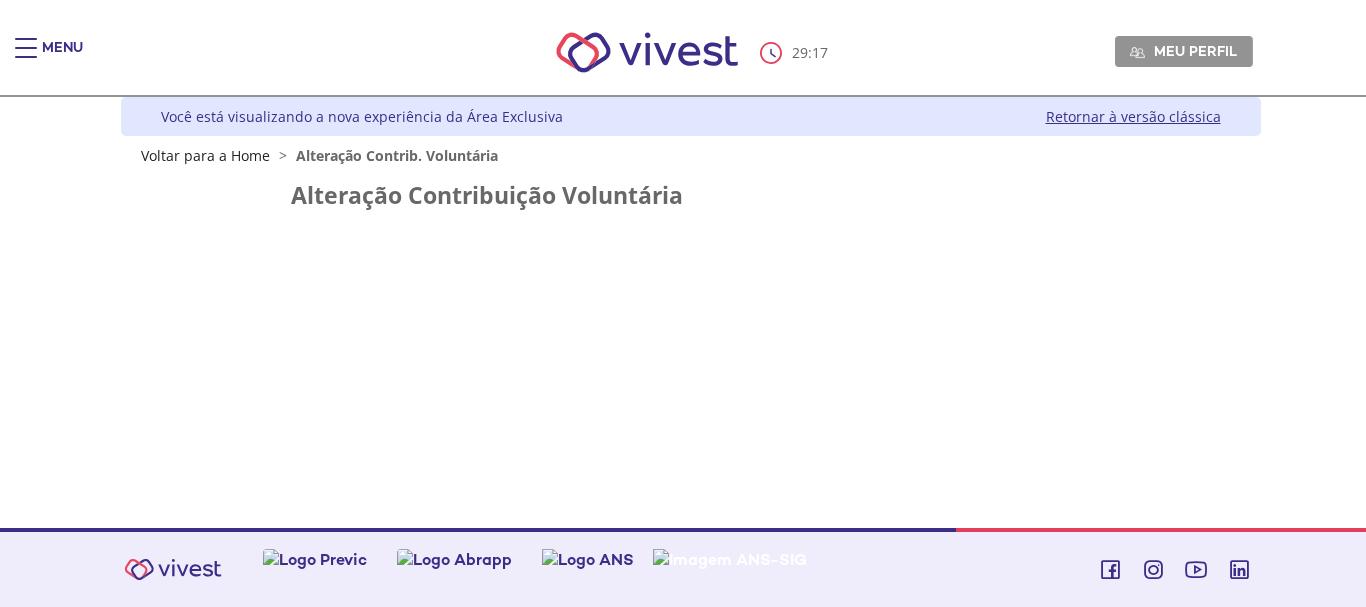 click on "Alteração Contribuição Voluntária" at bounding box center (691, 195) 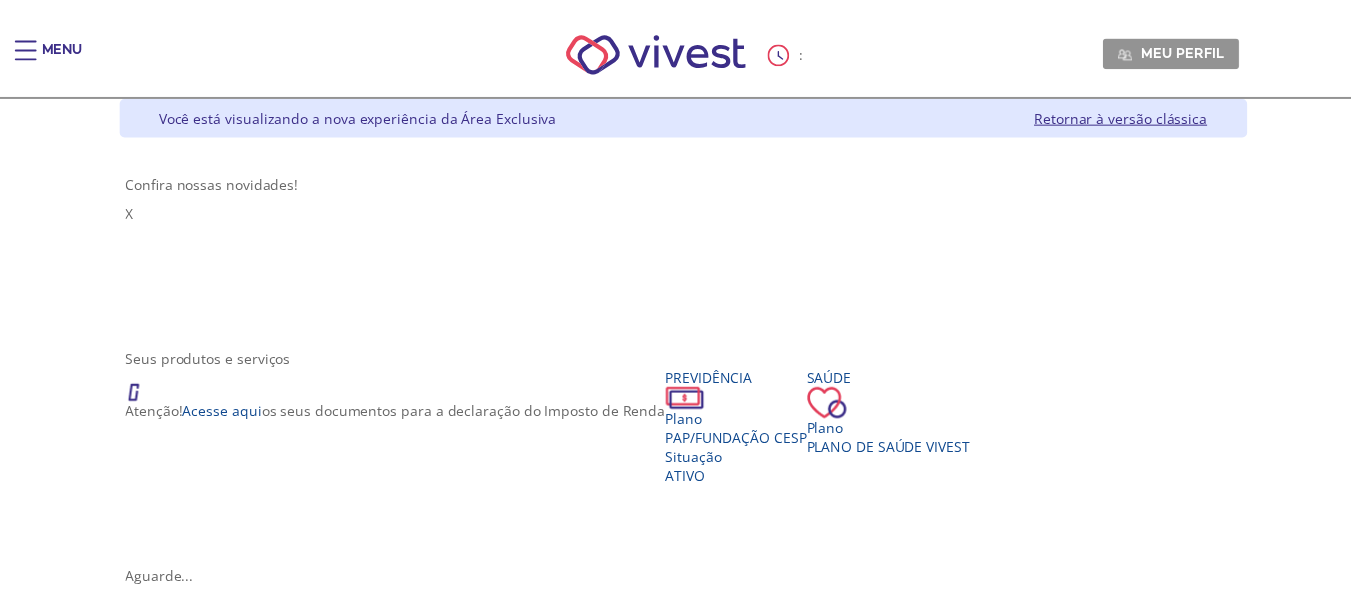 scroll, scrollTop: 300, scrollLeft: 0, axis: vertical 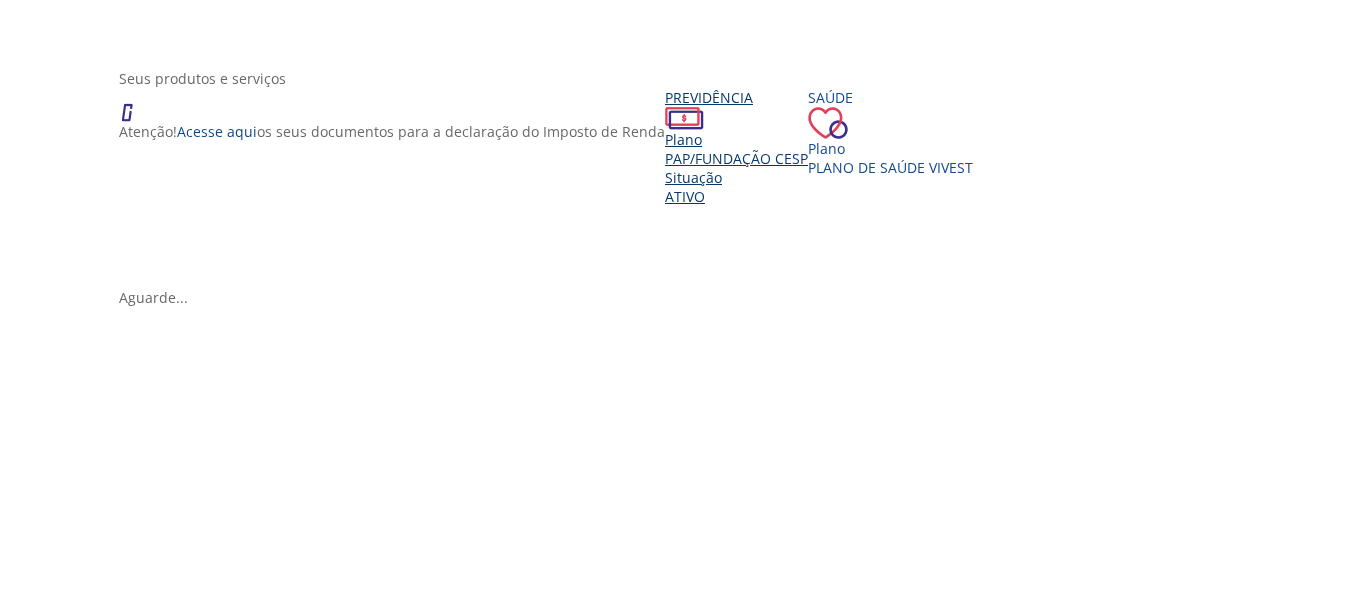 click on "PAP/Fundação CESP" at bounding box center (736, 158) 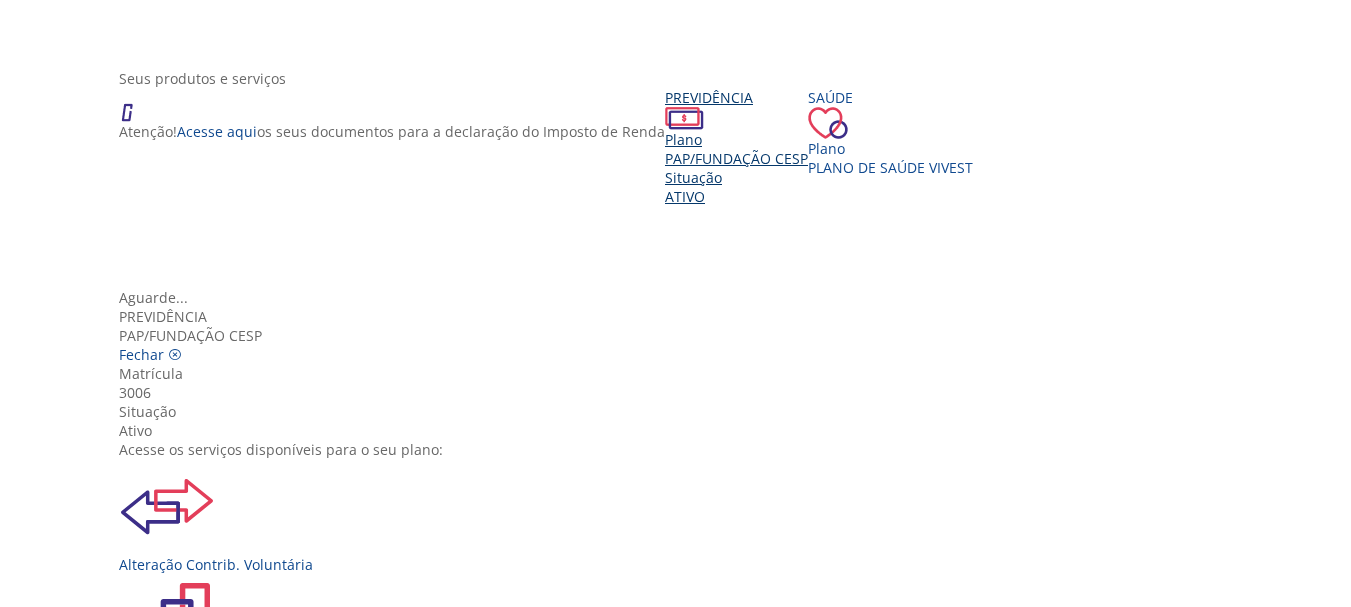 scroll, scrollTop: 100, scrollLeft: 0, axis: vertical 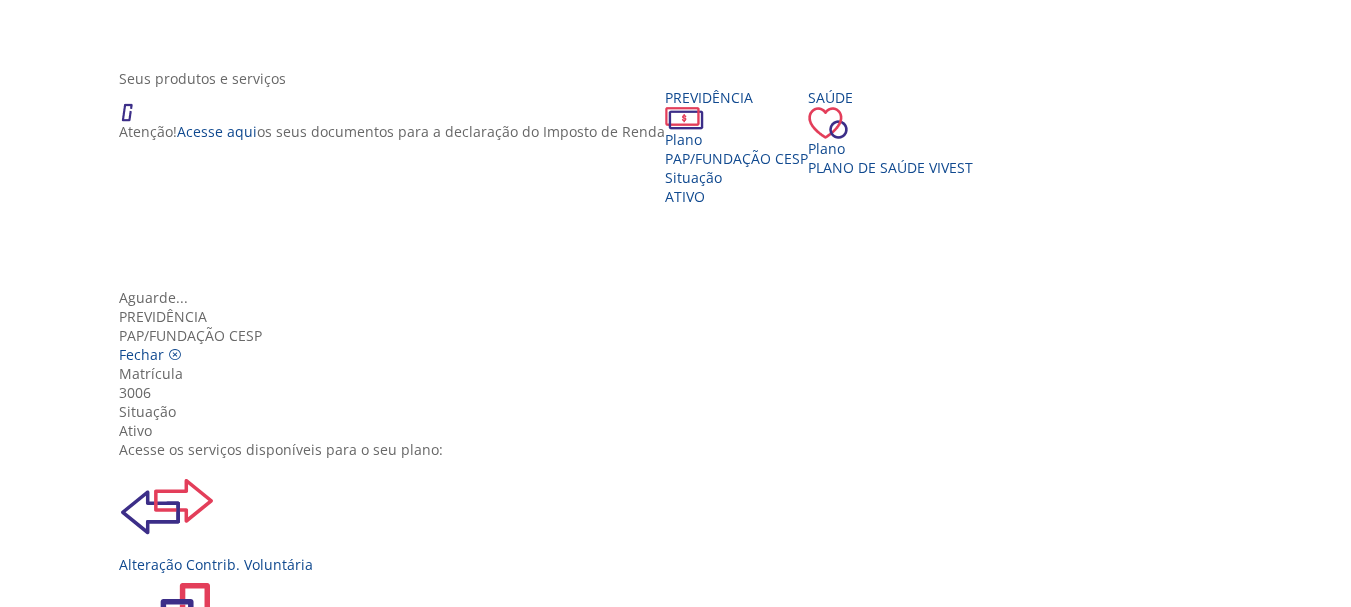 click on "Dados Previdenciários" at bounding box center (683, 909) 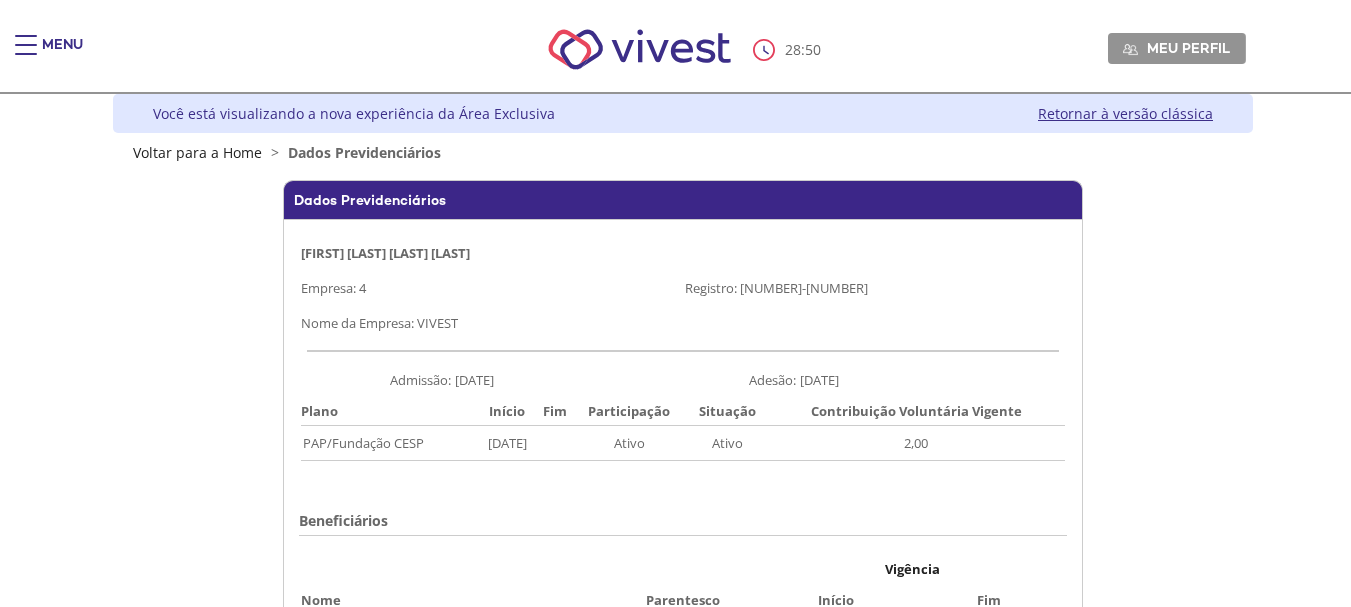 scroll, scrollTop: 0, scrollLeft: 0, axis: both 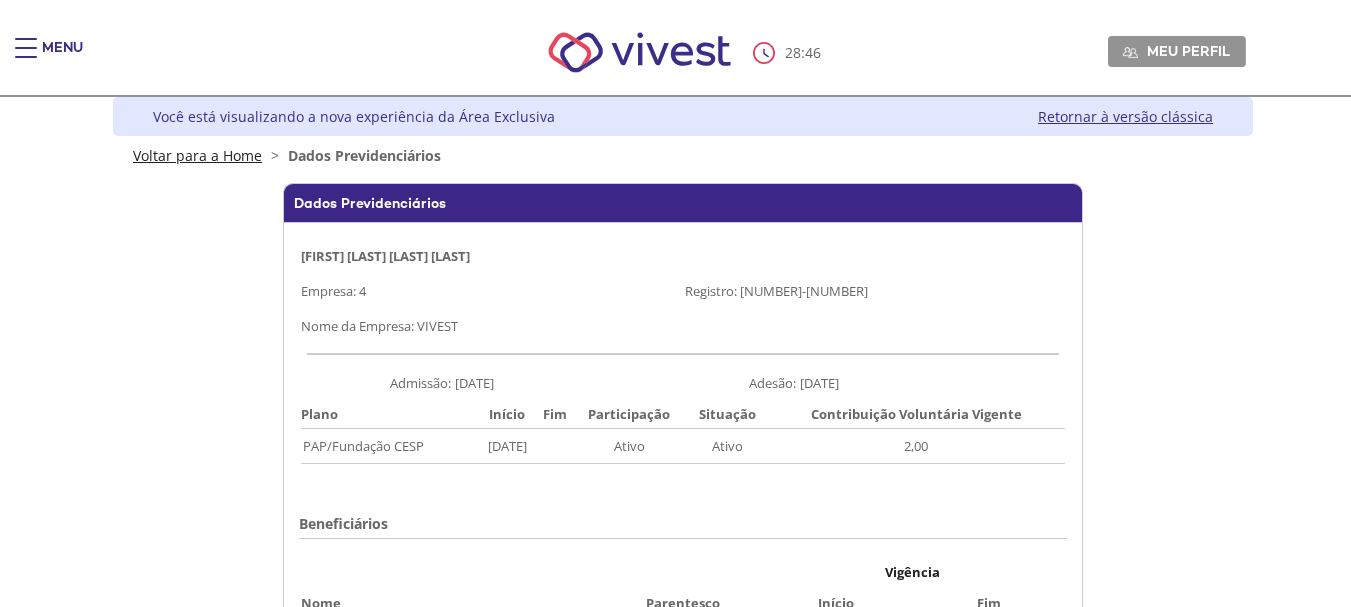 click on "Voltar para a Home" at bounding box center [197, 155] 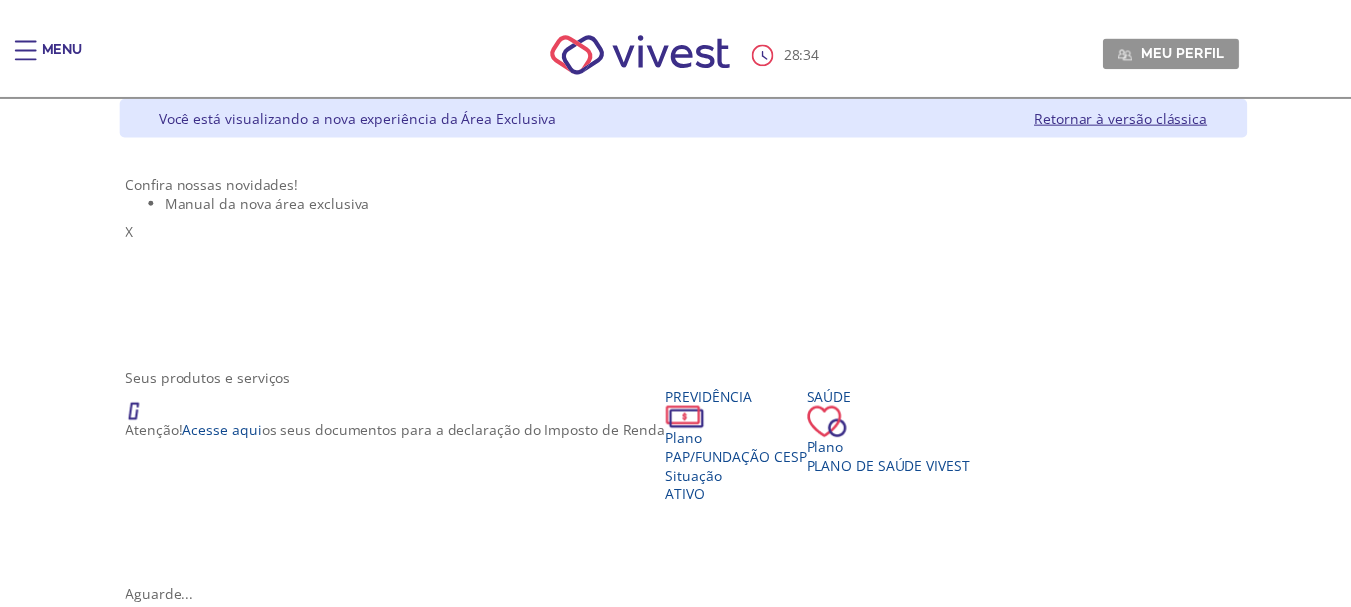 scroll, scrollTop: 200, scrollLeft: 0, axis: vertical 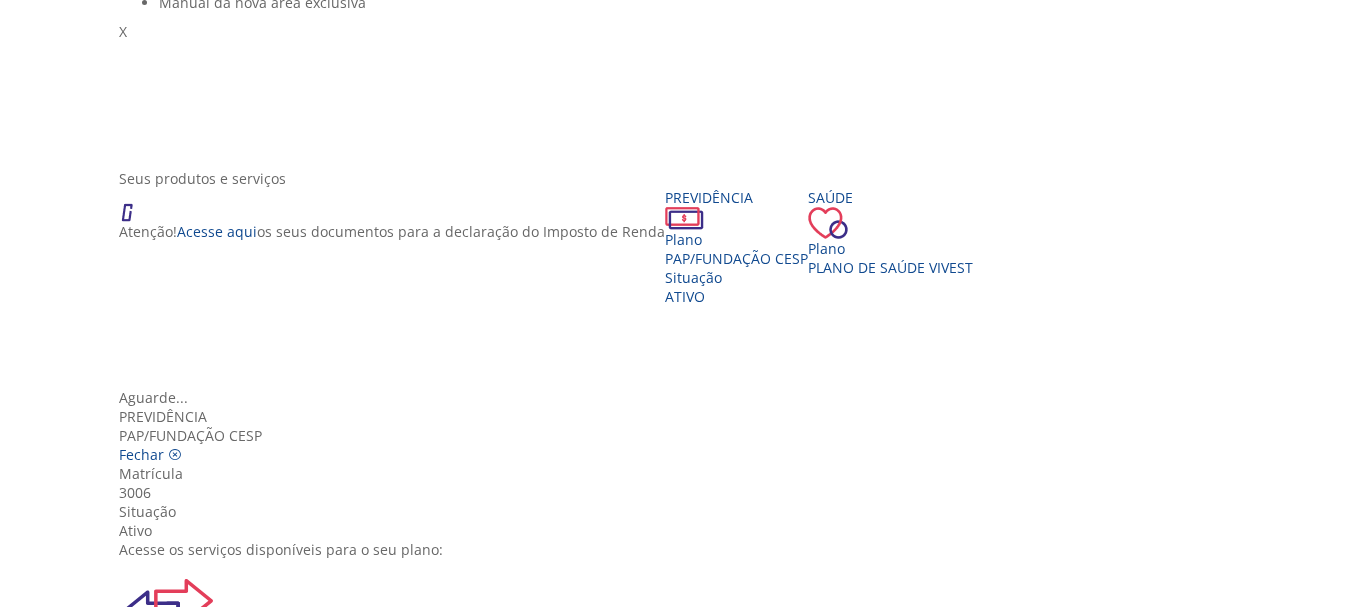 click at bounding box center [167, 1527] 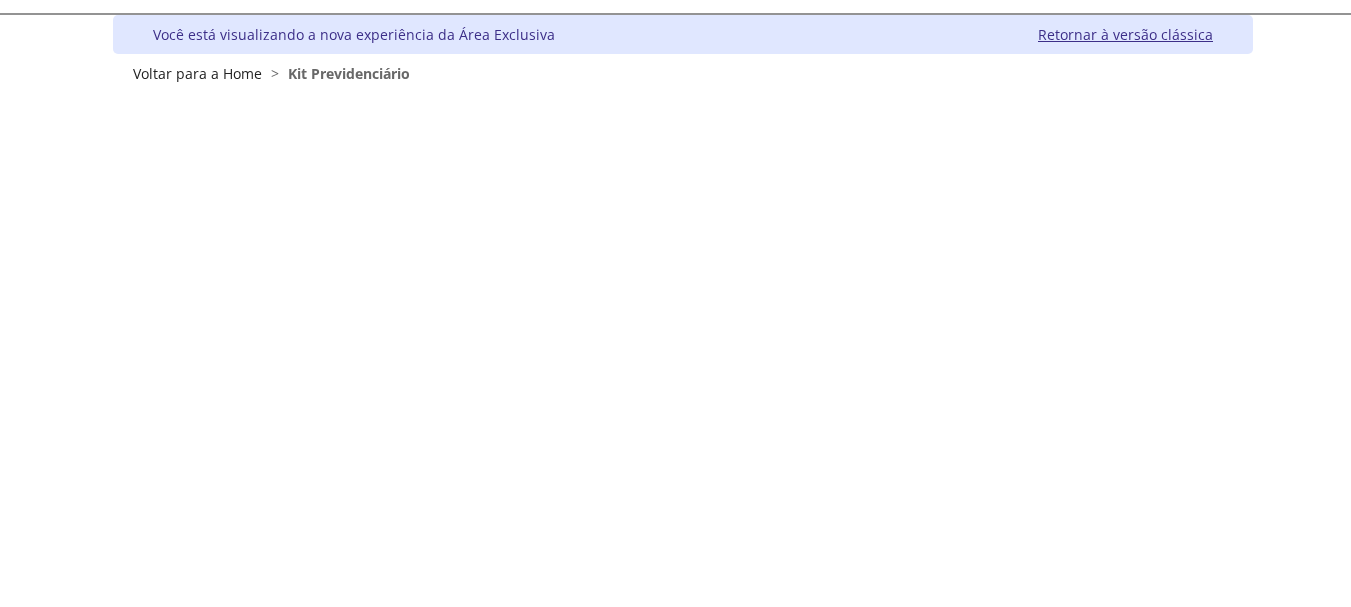 scroll, scrollTop: 0, scrollLeft: 0, axis: both 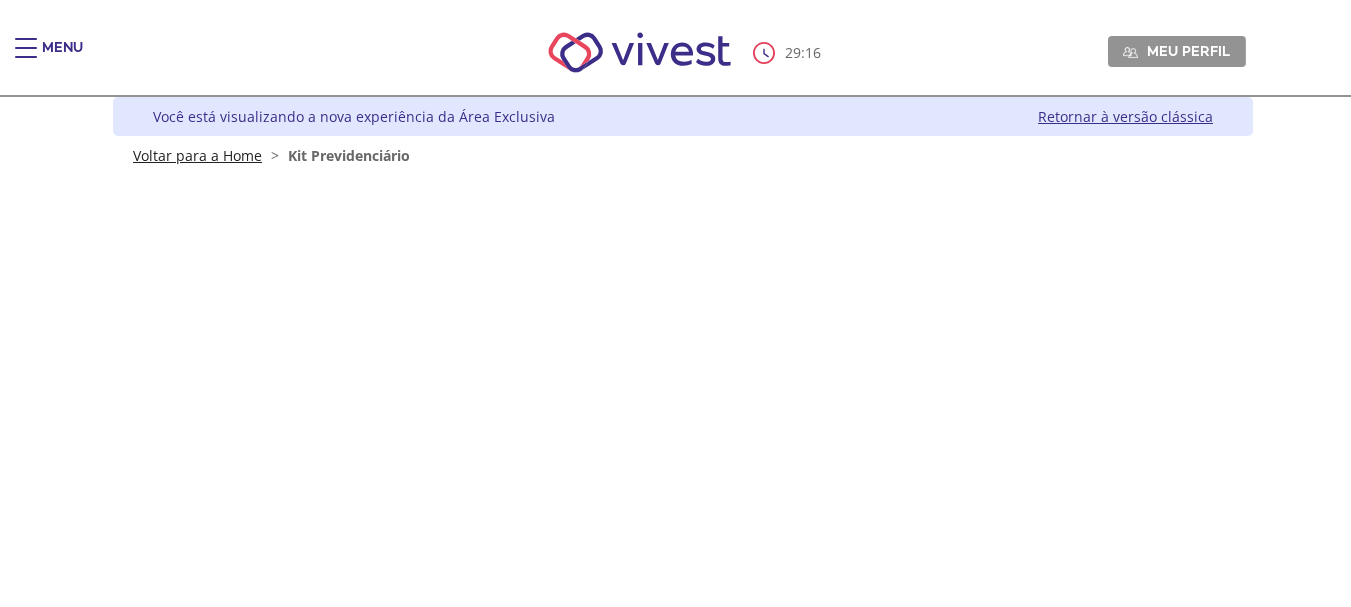 click on "Voltar para a Home" at bounding box center [197, 155] 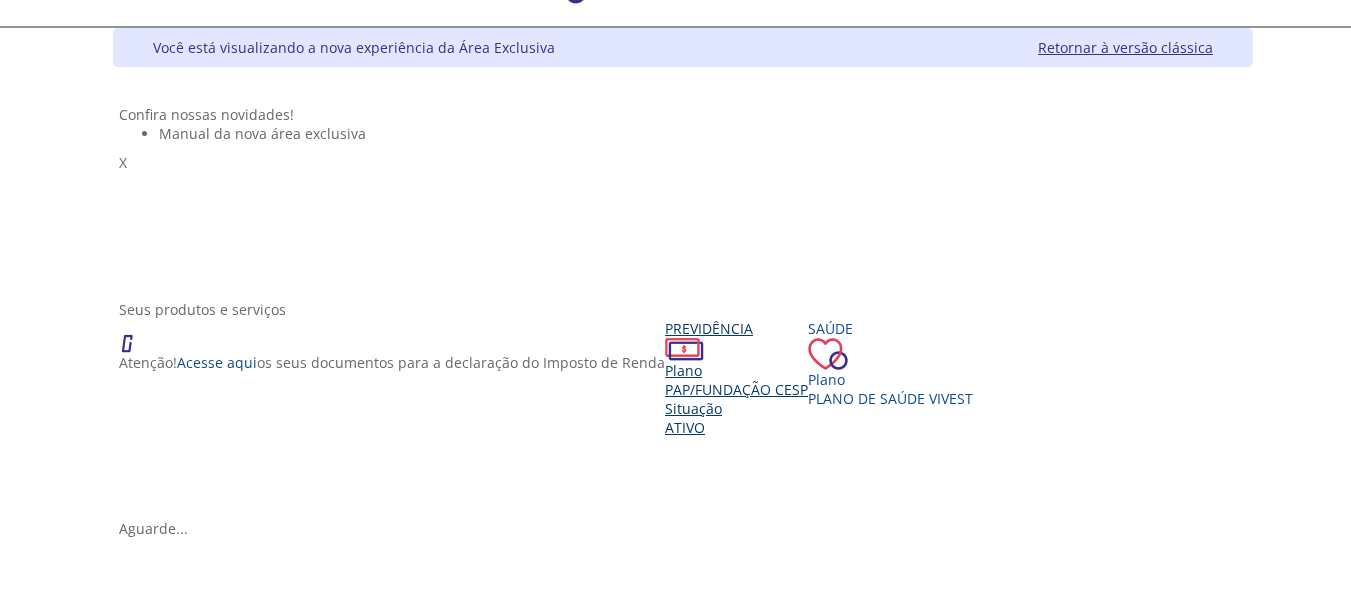 scroll, scrollTop: 300, scrollLeft: 0, axis: vertical 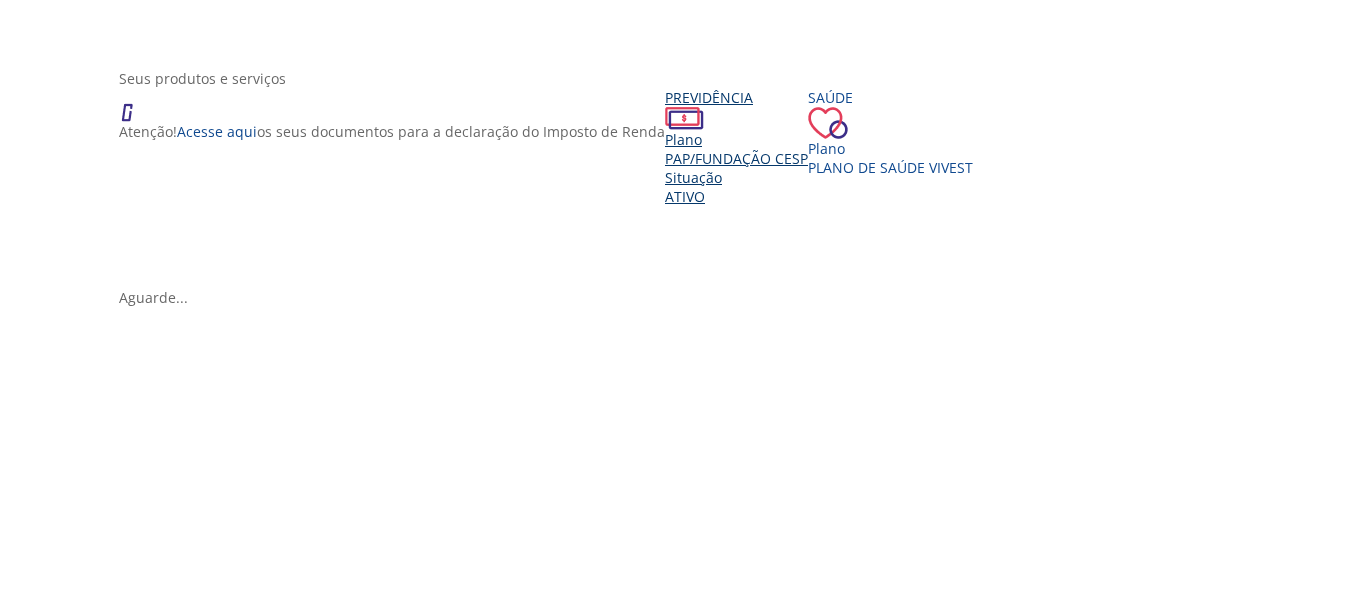 click on "Previdência" at bounding box center (736, 97) 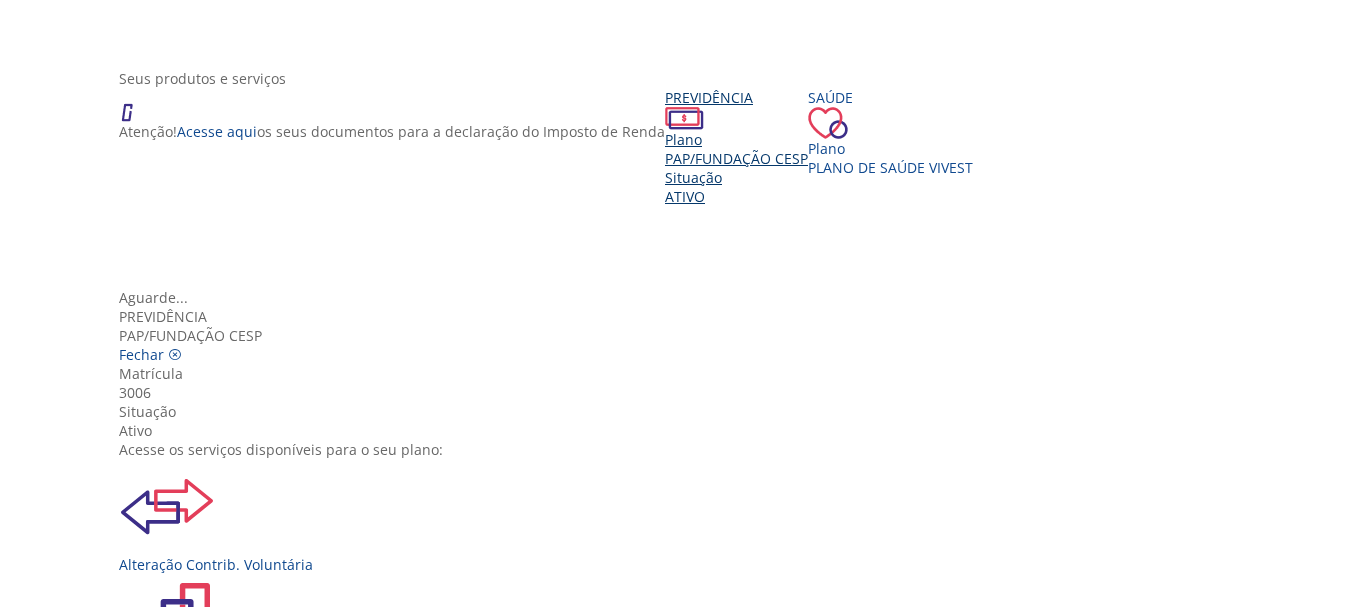 scroll, scrollTop: 100, scrollLeft: 0, axis: vertical 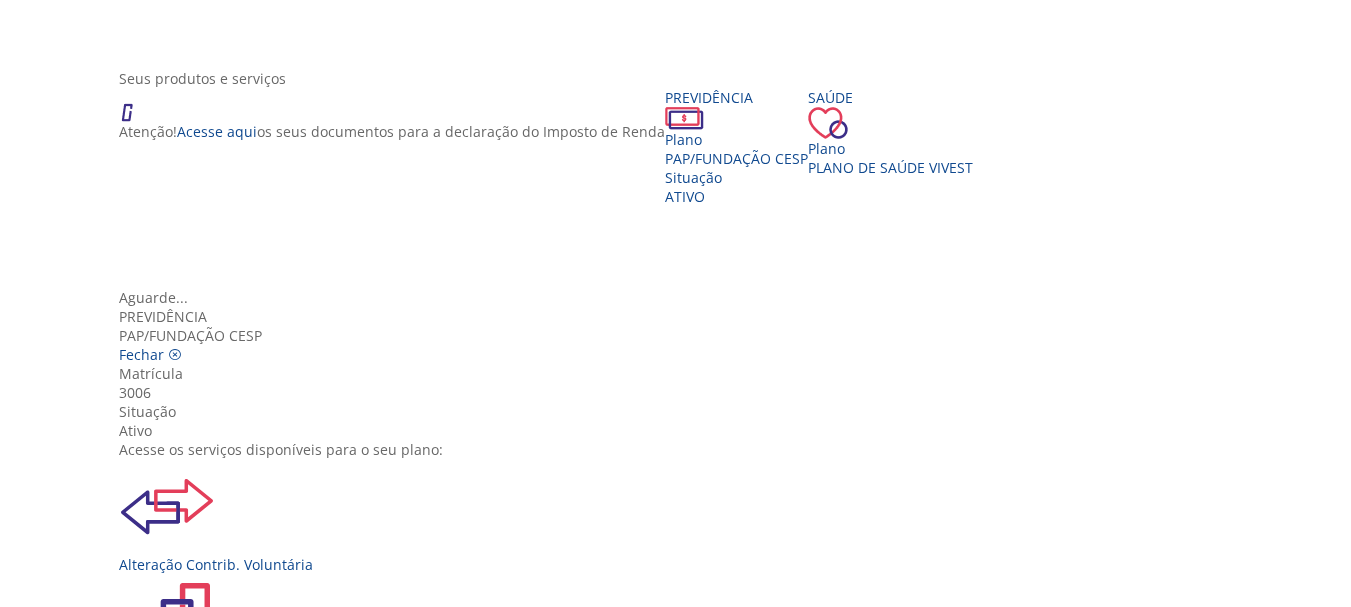 click on "Consulta Rentabilidade do Plano" at bounding box center (683, 679) 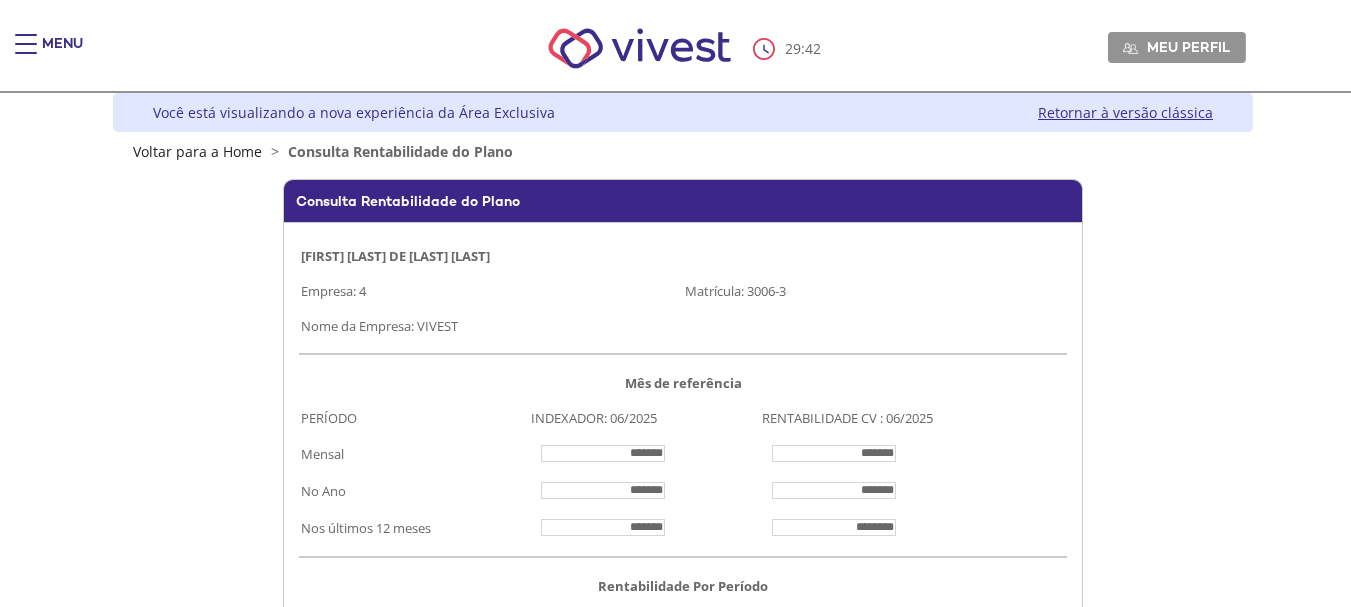 scroll, scrollTop: 0, scrollLeft: 0, axis: both 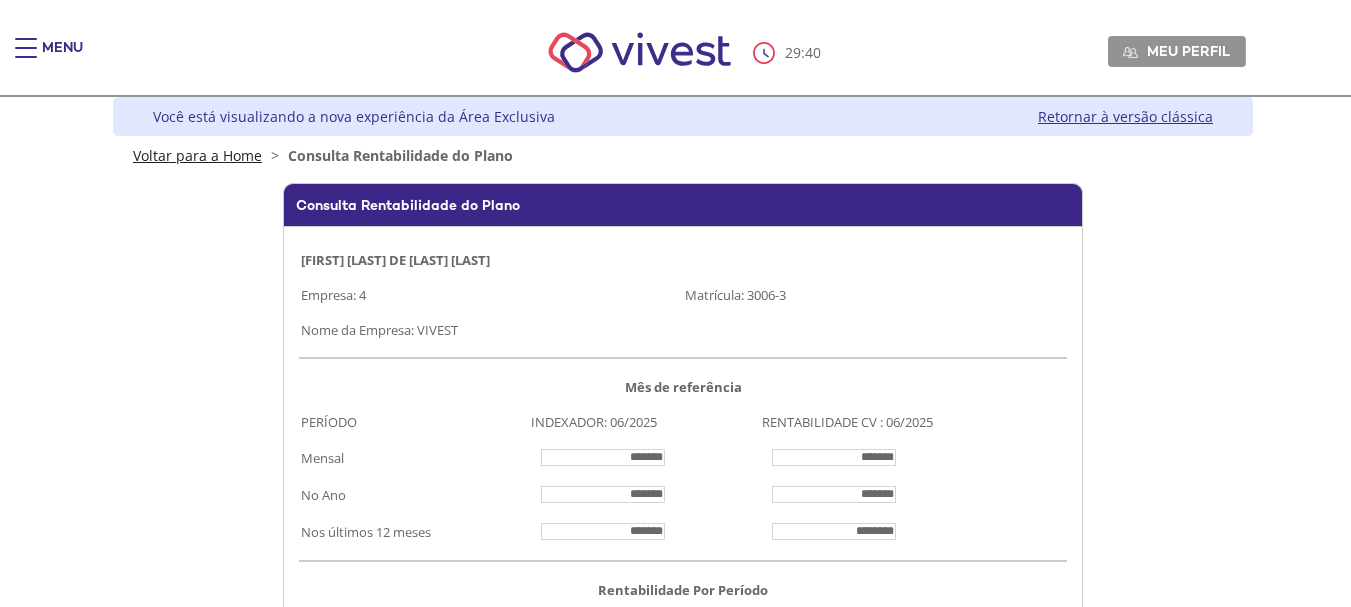 click on "Voltar para a Home" at bounding box center [197, 155] 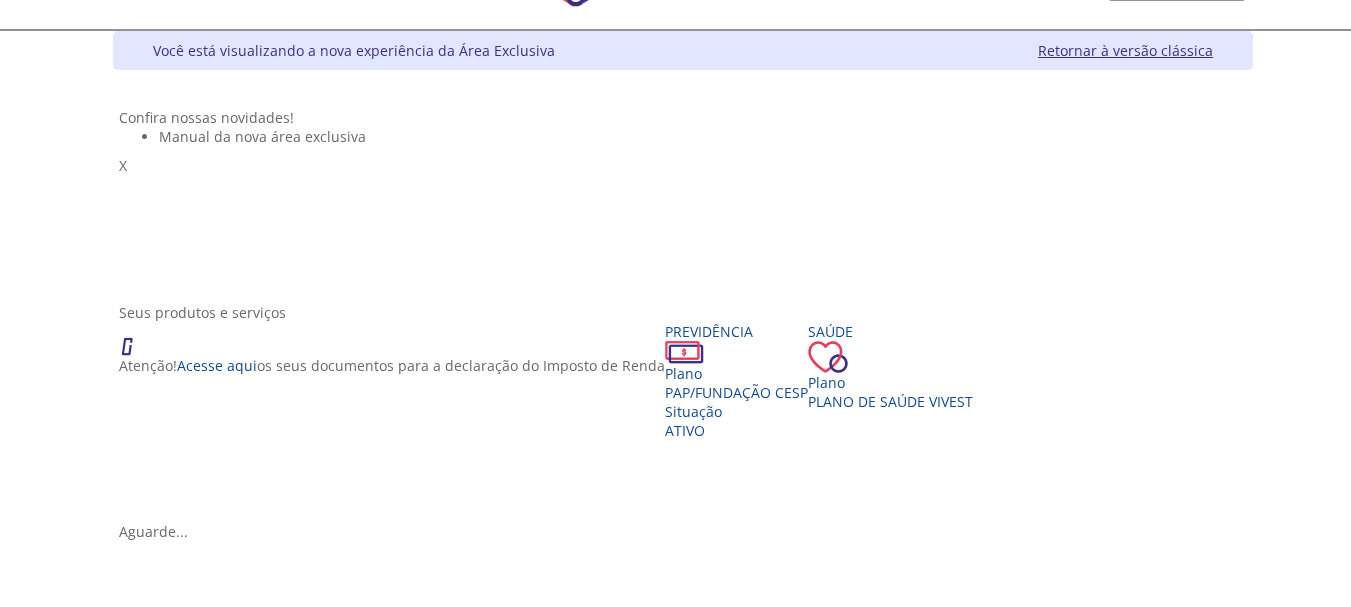 scroll, scrollTop: 200, scrollLeft: 0, axis: vertical 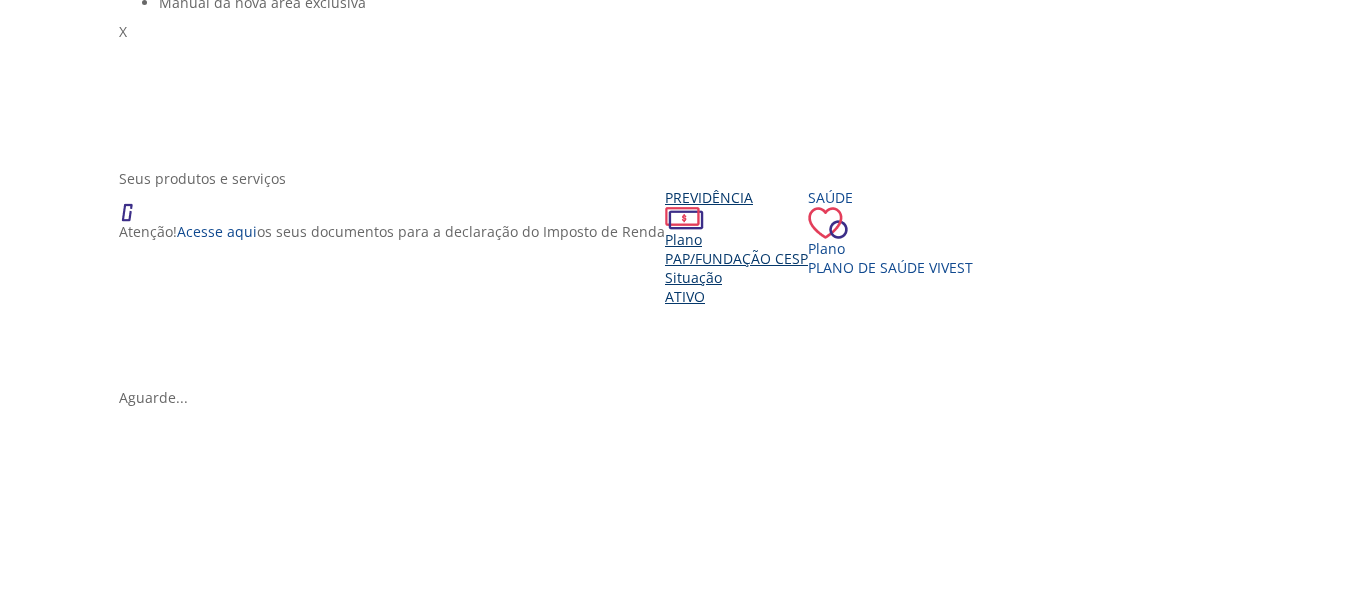 click on "PAP/Fundação CESP" at bounding box center (736, 258) 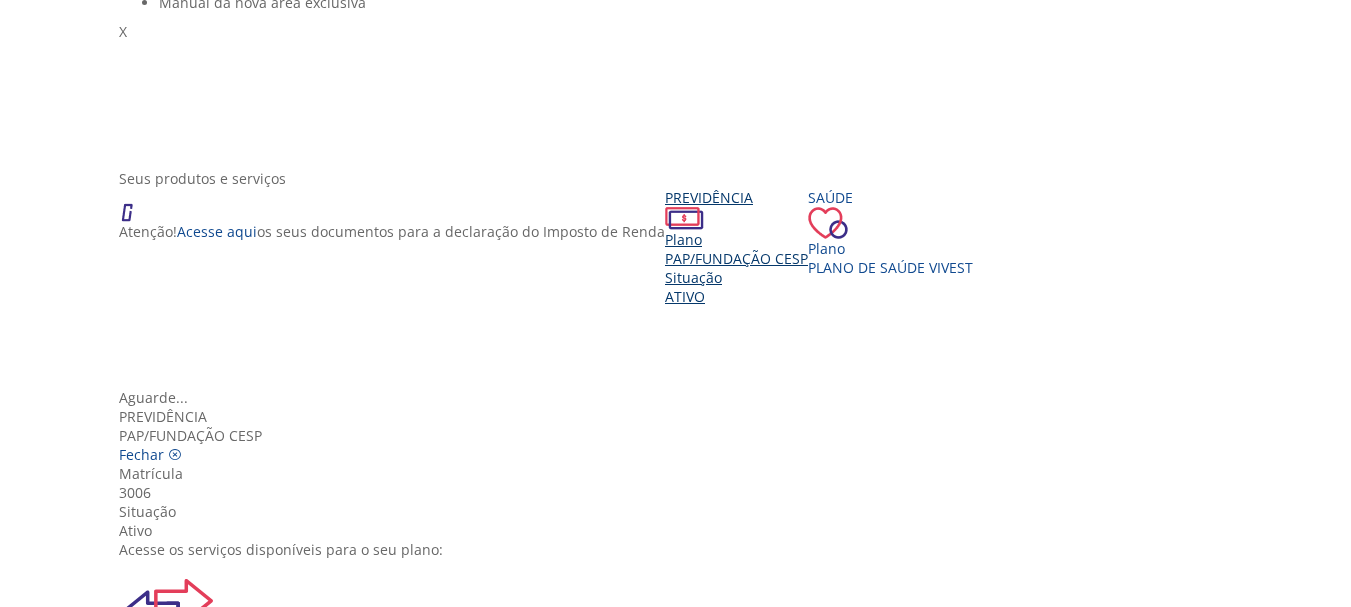 scroll, scrollTop: 200, scrollLeft: 0, axis: vertical 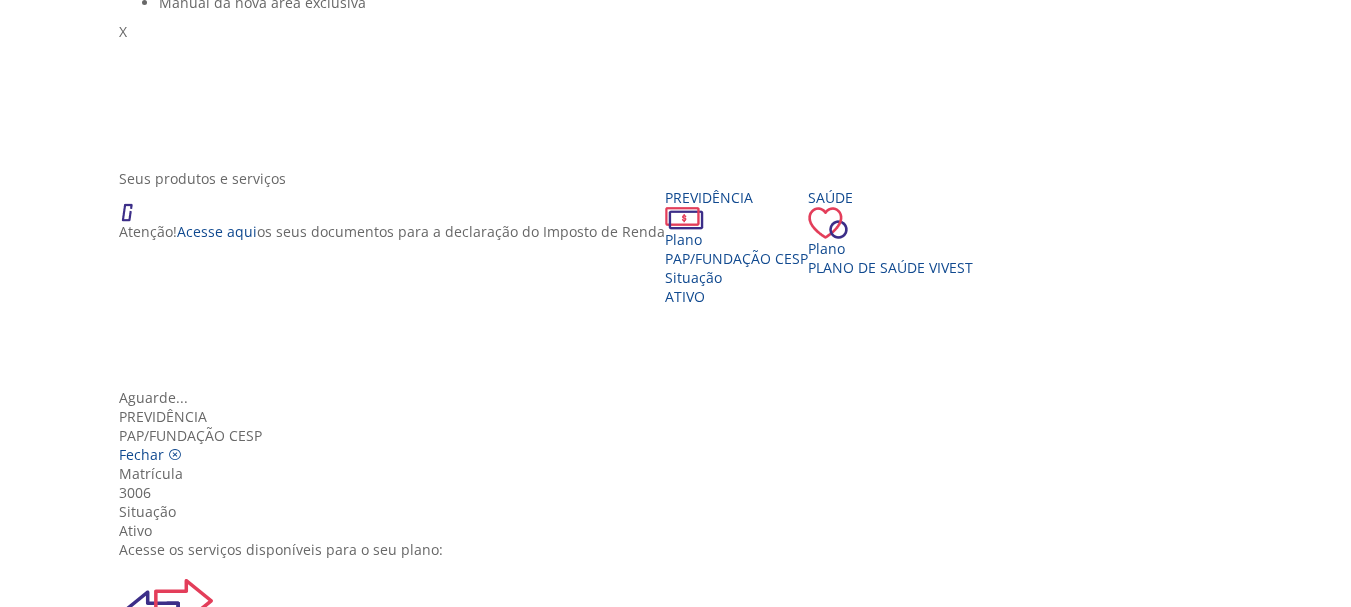 click on "Extrato Previdenciário" at bounding box center (683, 1239) 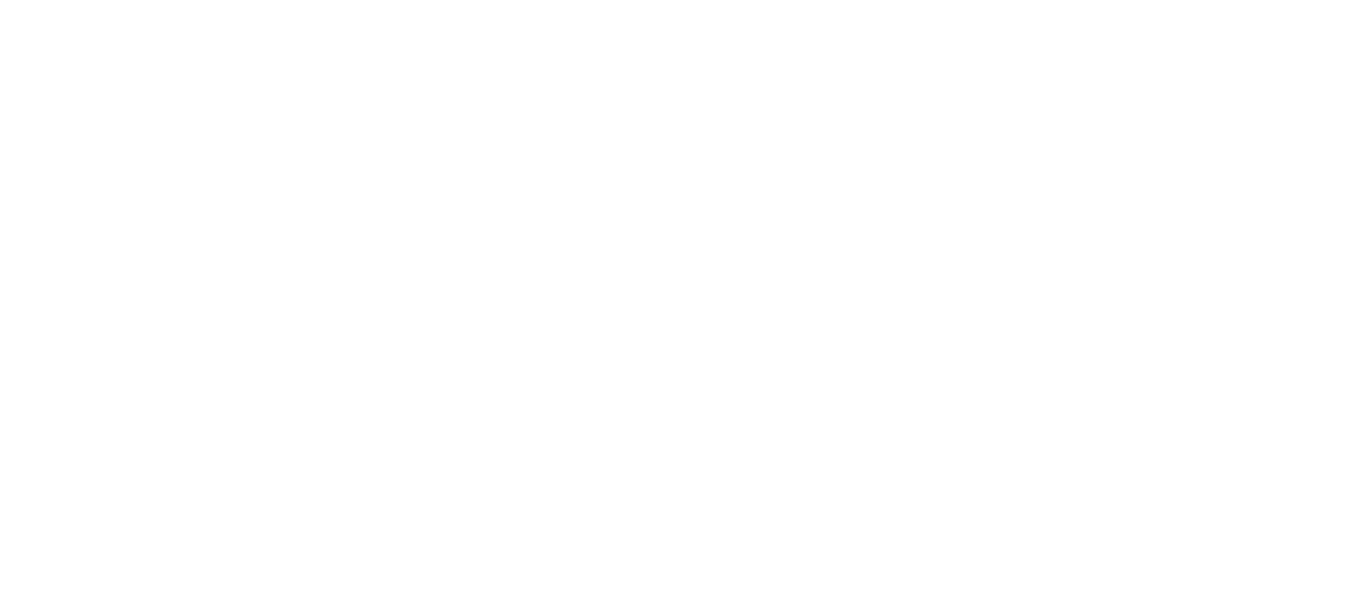 scroll, scrollTop: 0, scrollLeft: 0, axis: both 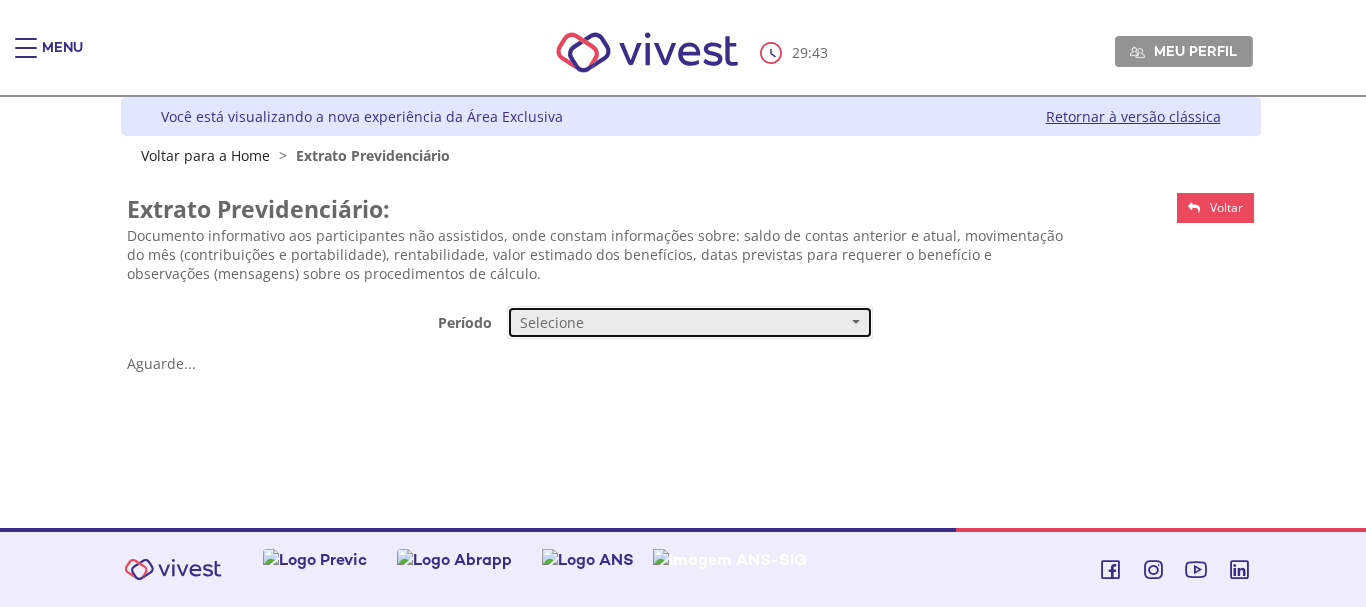 click on "Selecione" at bounding box center (683, 323) 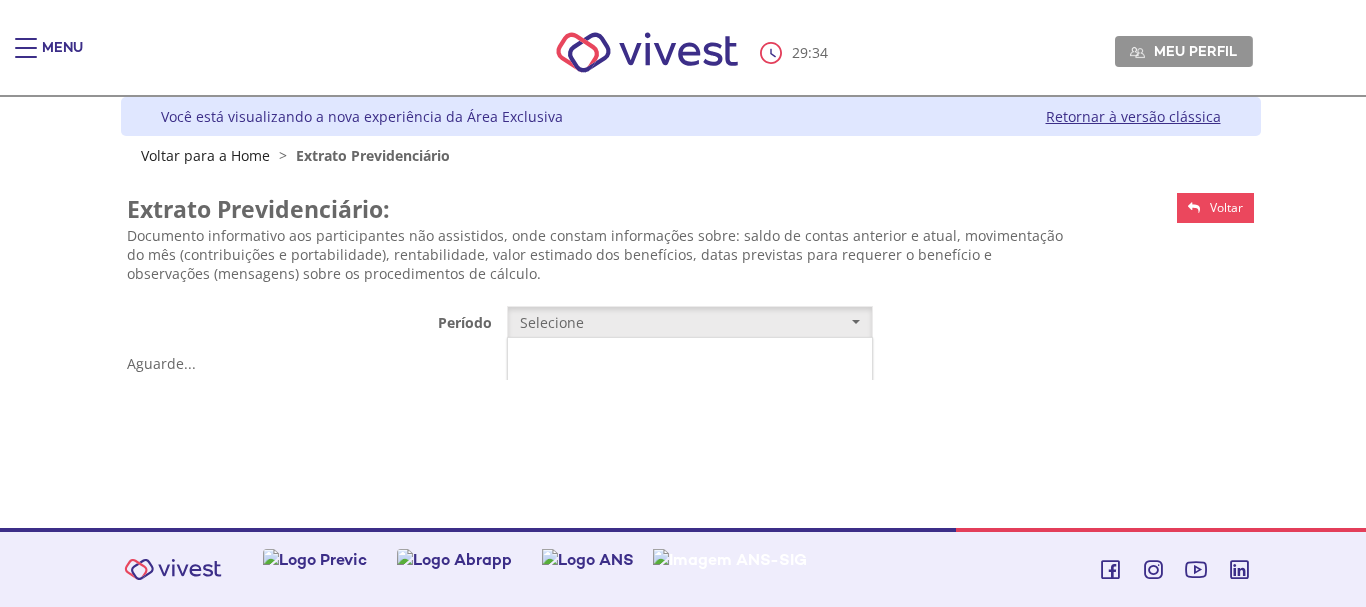 click on "Mensal" at bounding box center [690, 360] 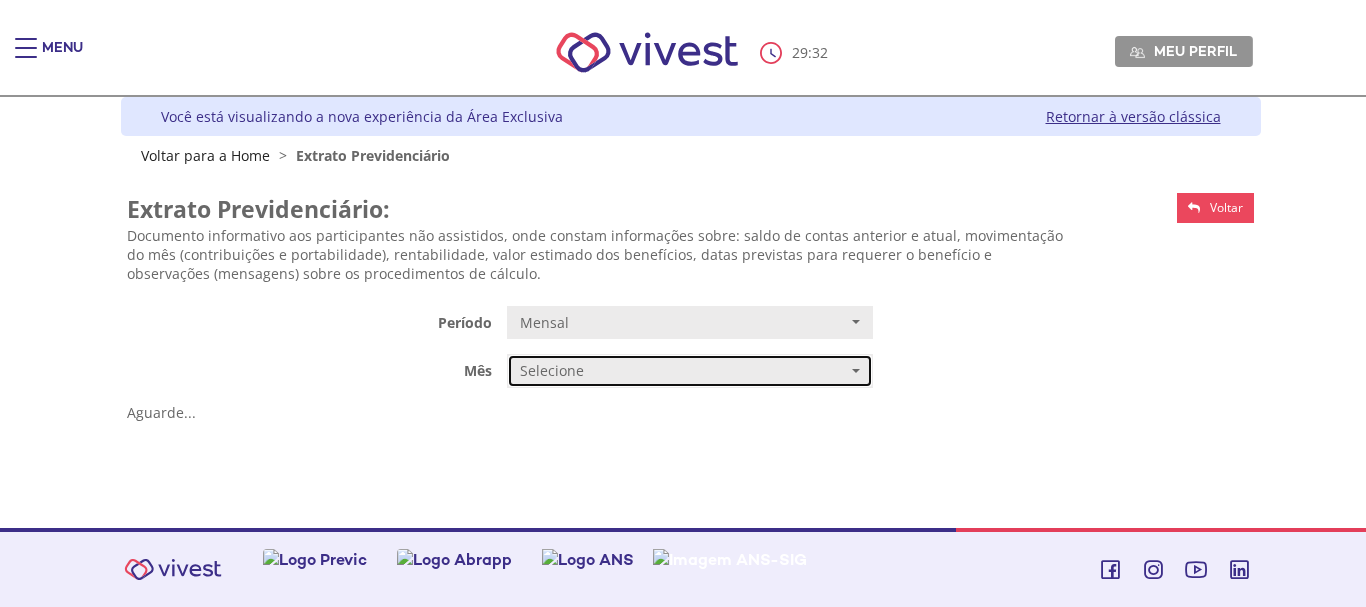 click on "Selecione" at bounding box center [683, 371] 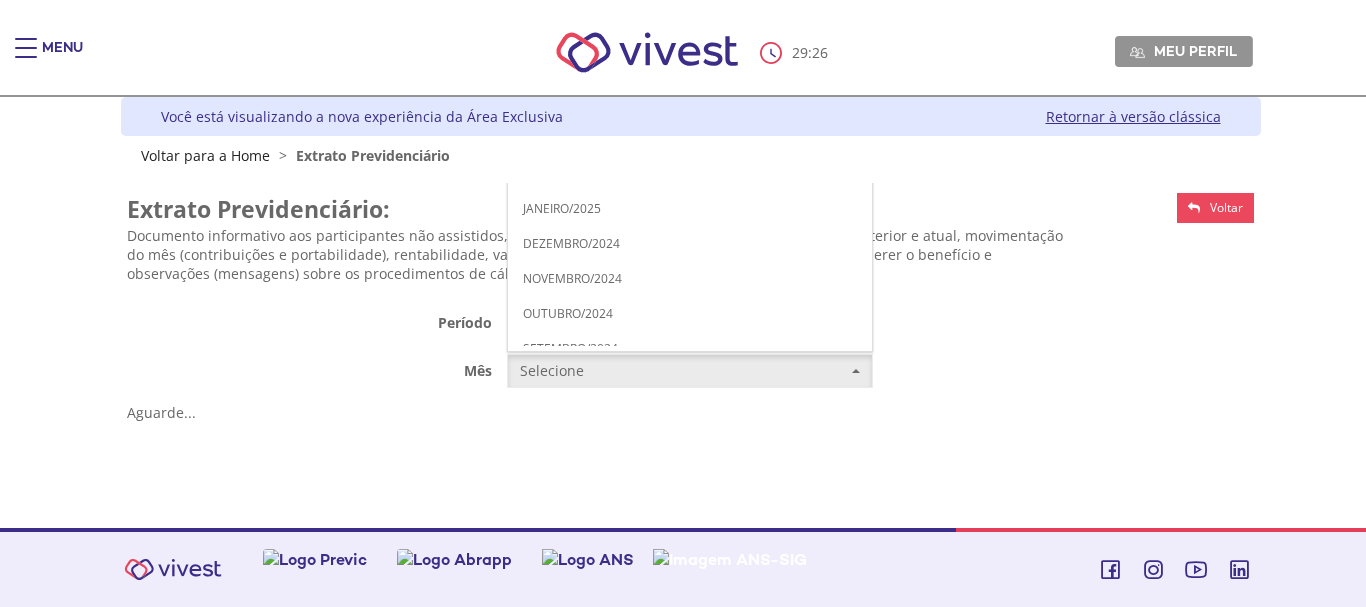 click on "JUNHO/2025" at bounding box center (558, 33) 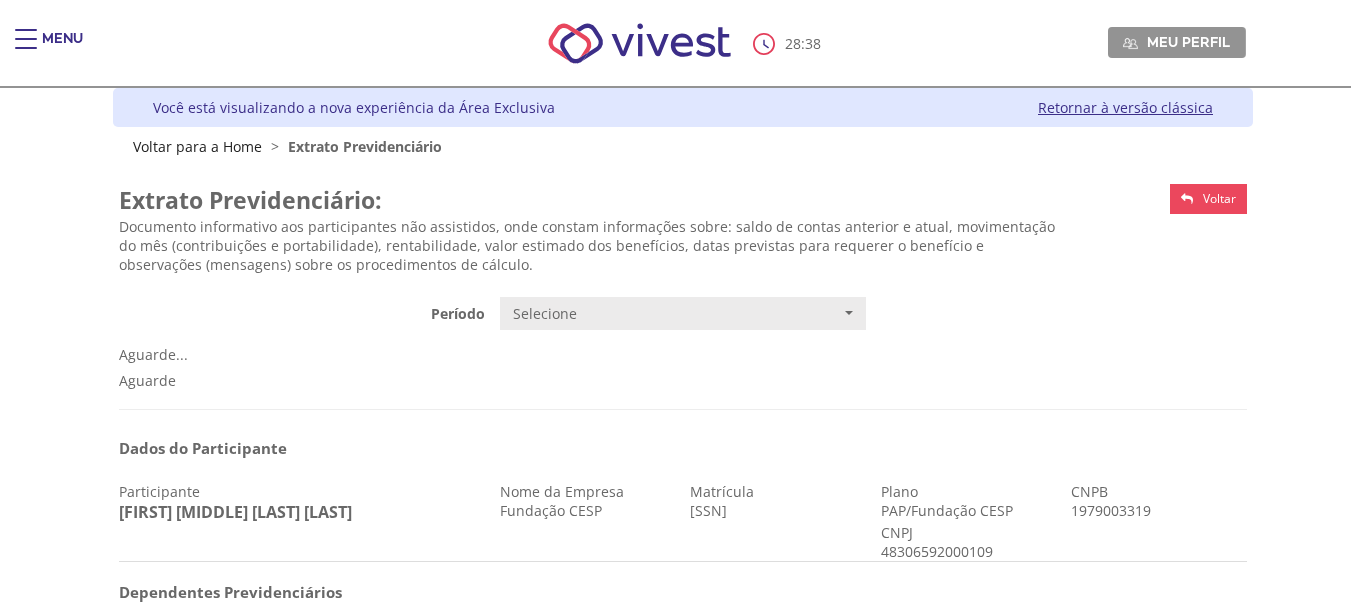 scroll, scrollTop: 0, scrollLeft: 0, axis: both 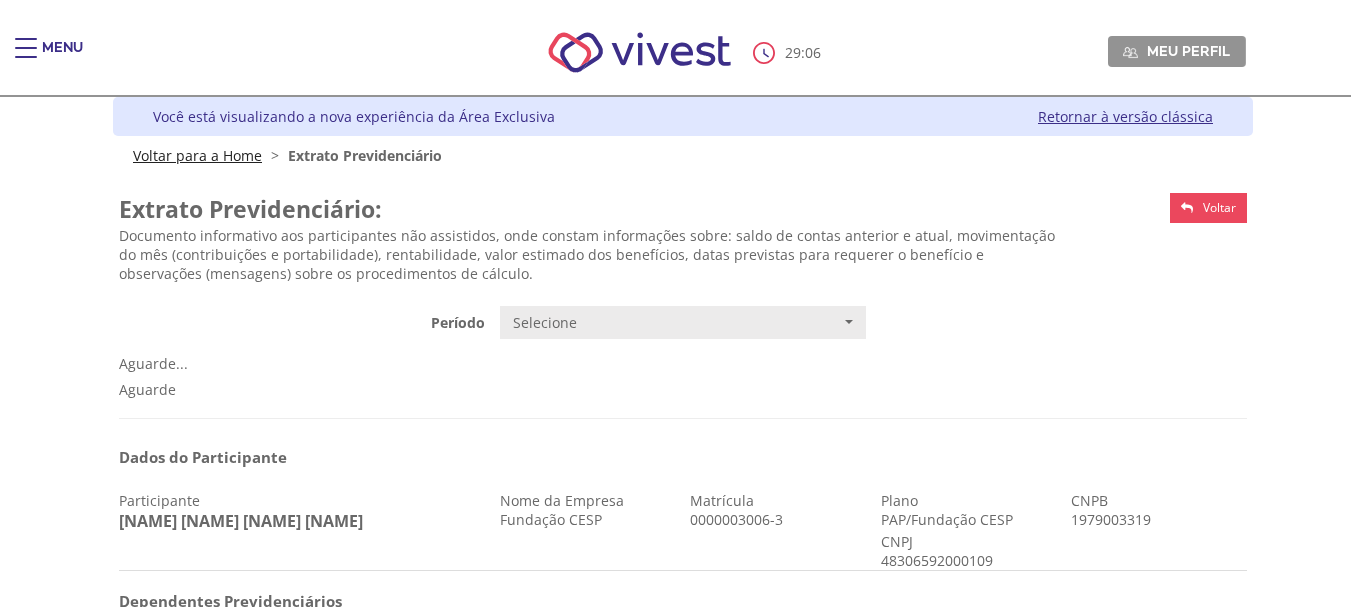 click on "Voltar para a Home" at bounding box center [197, 155] 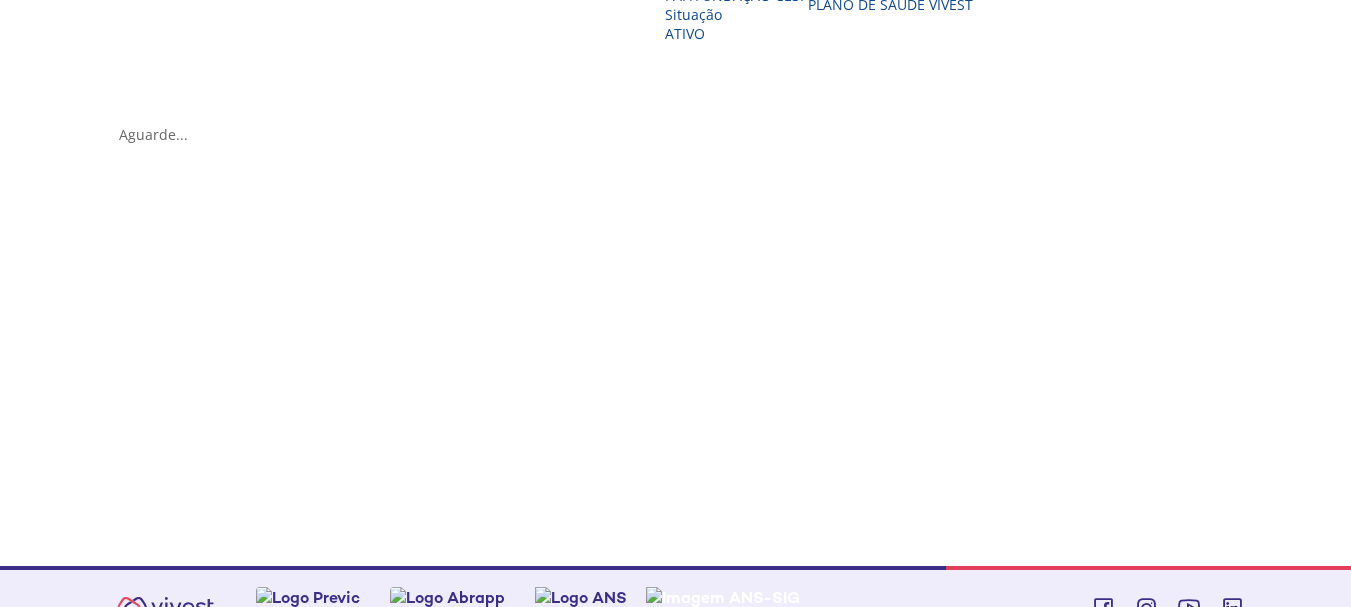 scroll, scrollTop: 500, scrollLeft: 0, axis: vertical 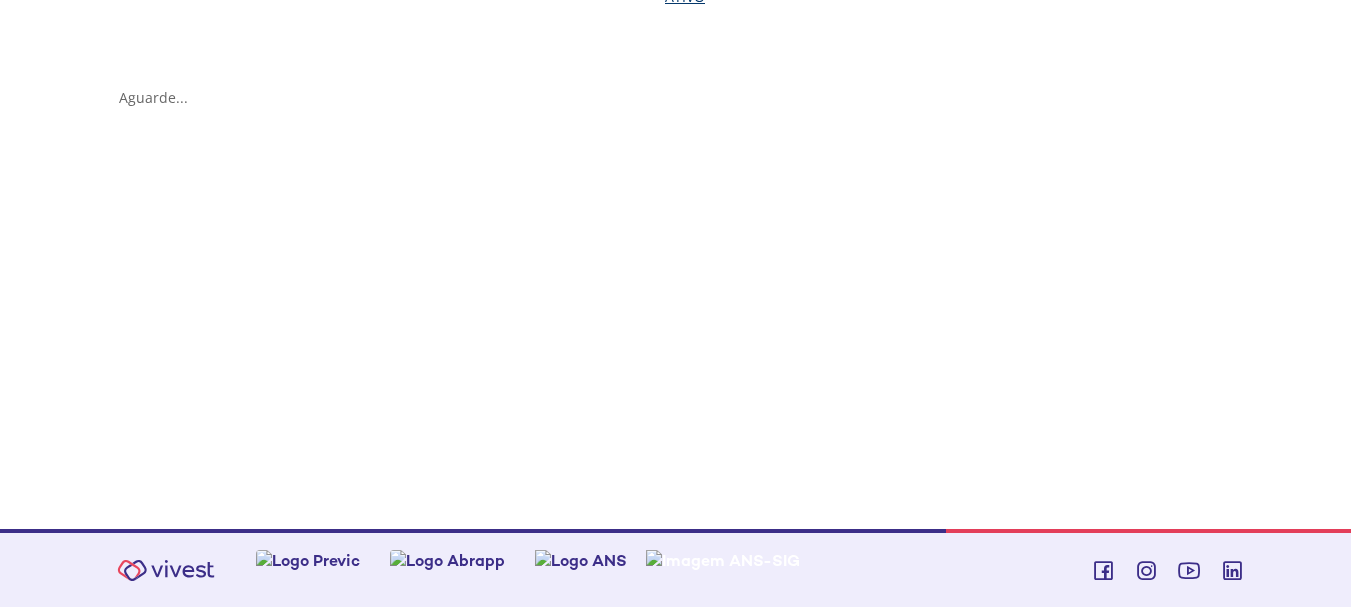 click on "PAP/Fundação CESP" at bounding box center (736, -42) 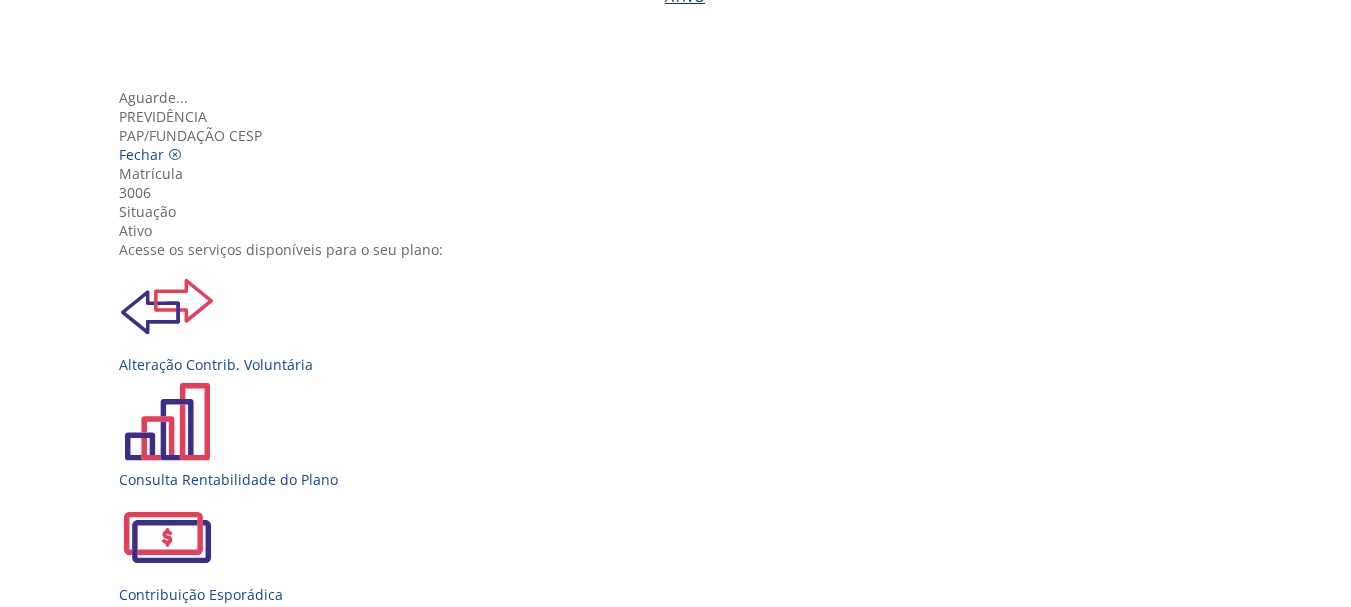 scroll, scrollTop: 223, scrollLeft: 0, axis: vertical 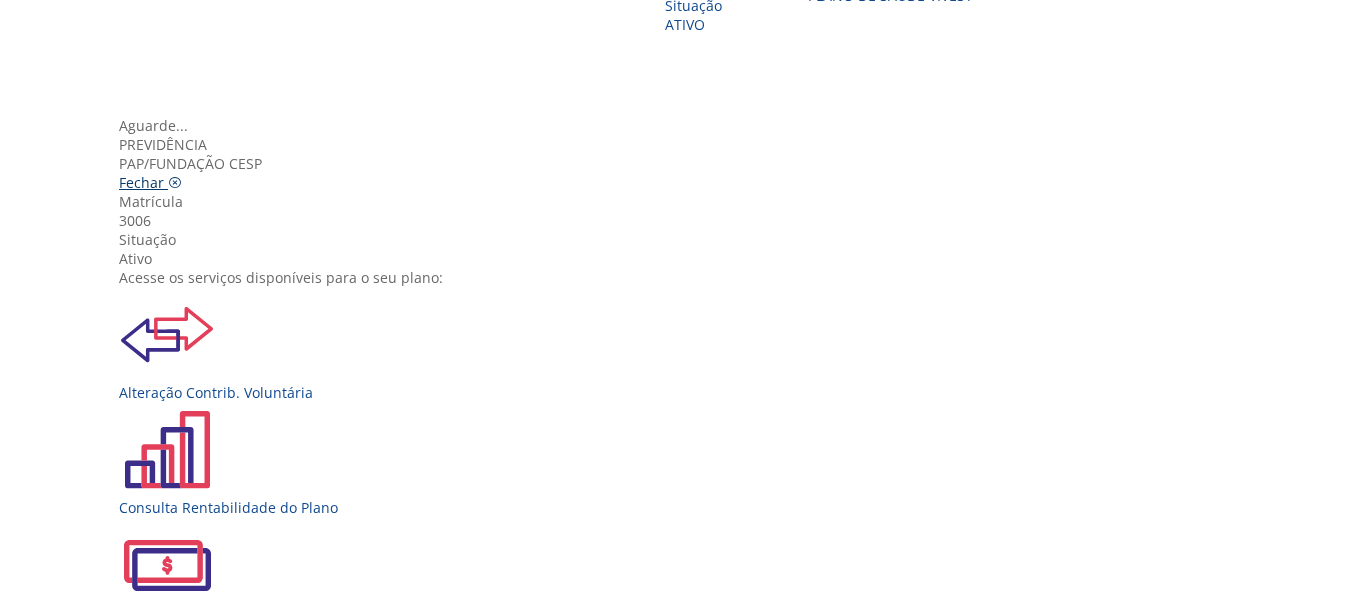 click at bounding box center [175, 183] 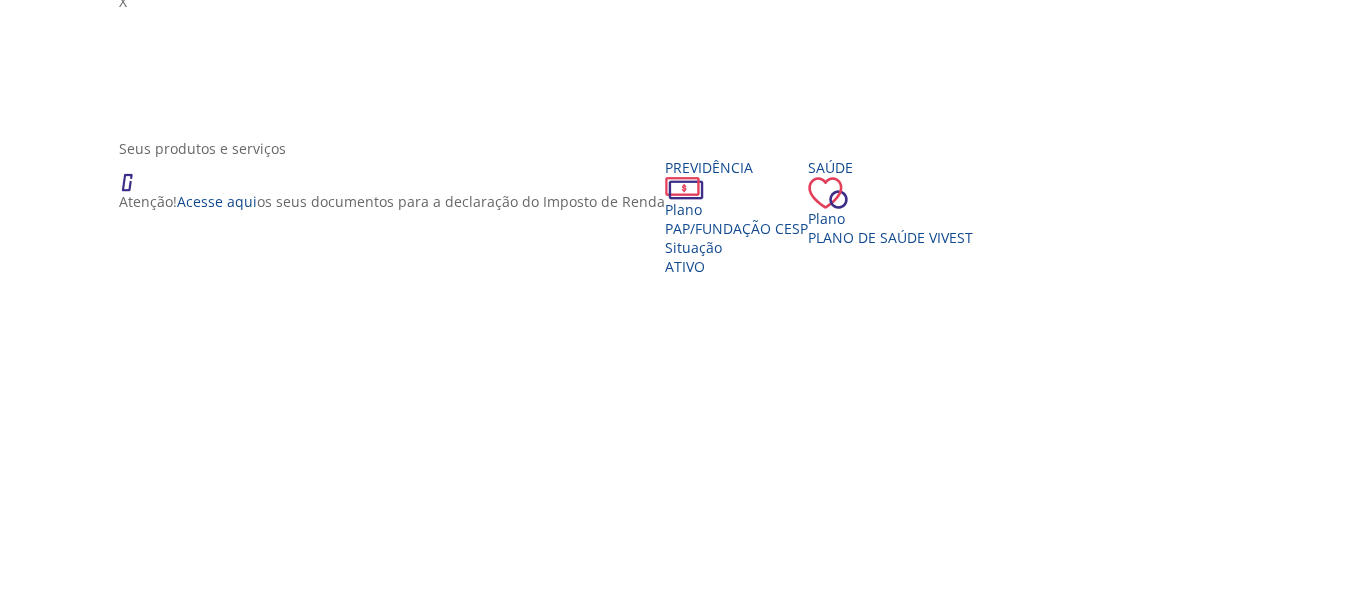 scroll, scrollTop: 172, scrollLeft: 0, axis: vertical 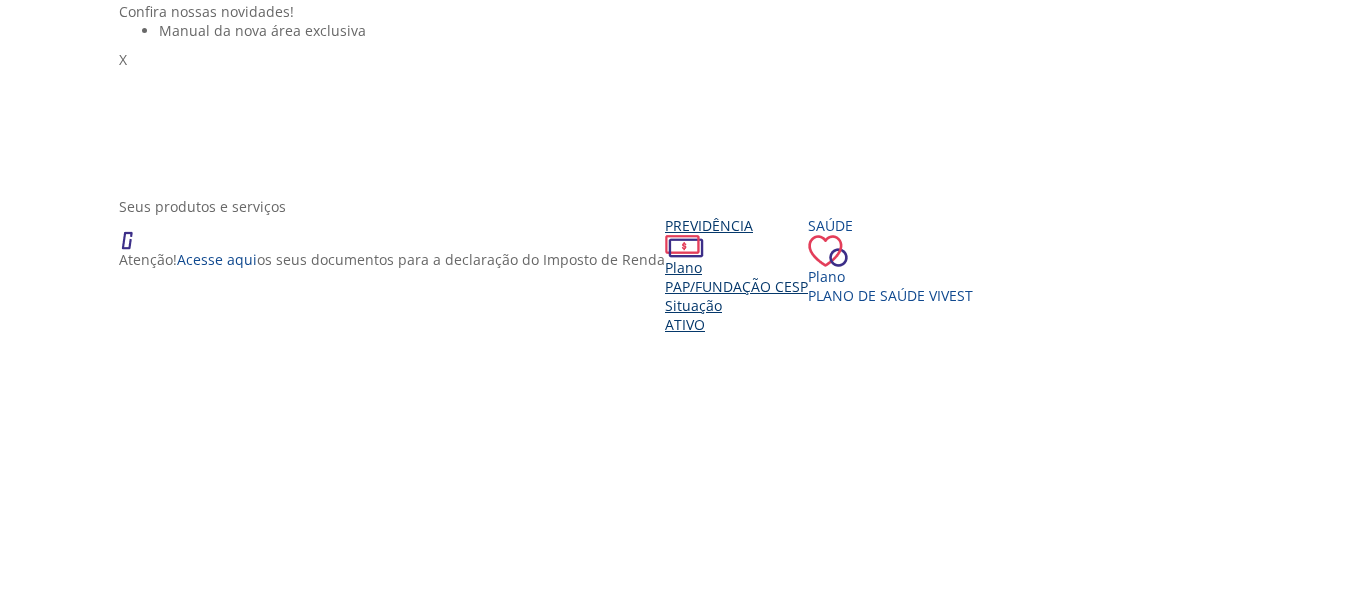 click on "PAP/Fundação CESP" at bounding box center (736, 286) 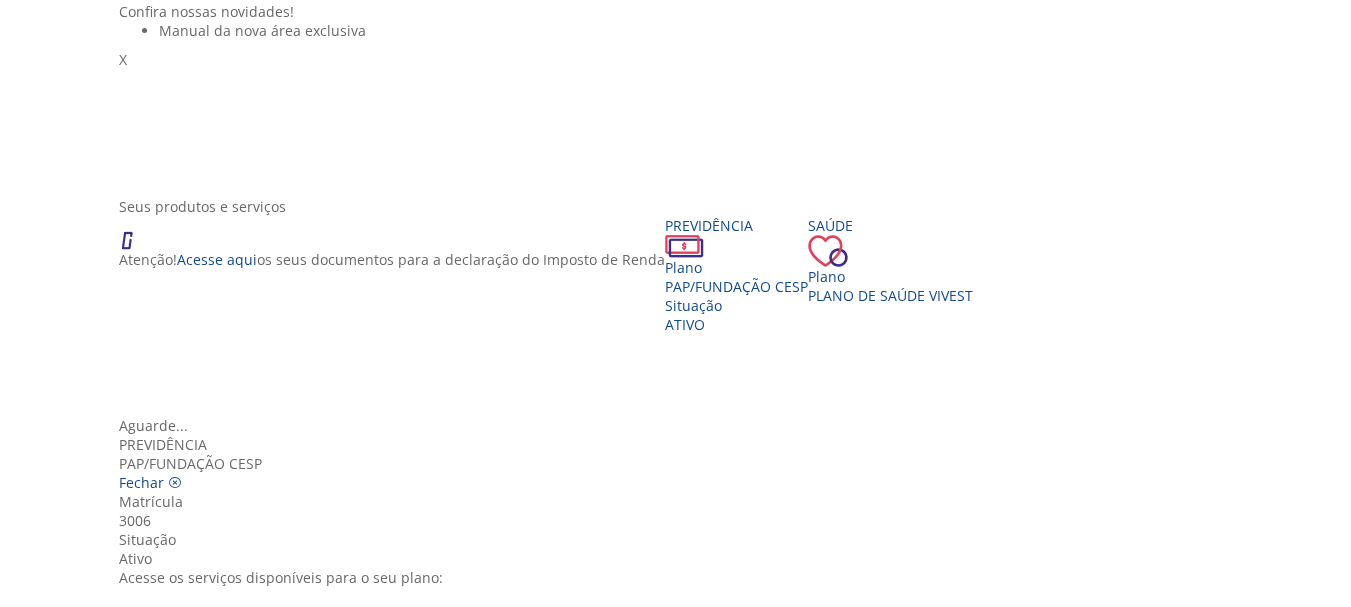 click on "Dados Previdenciários" at bounding box center [683, 989] 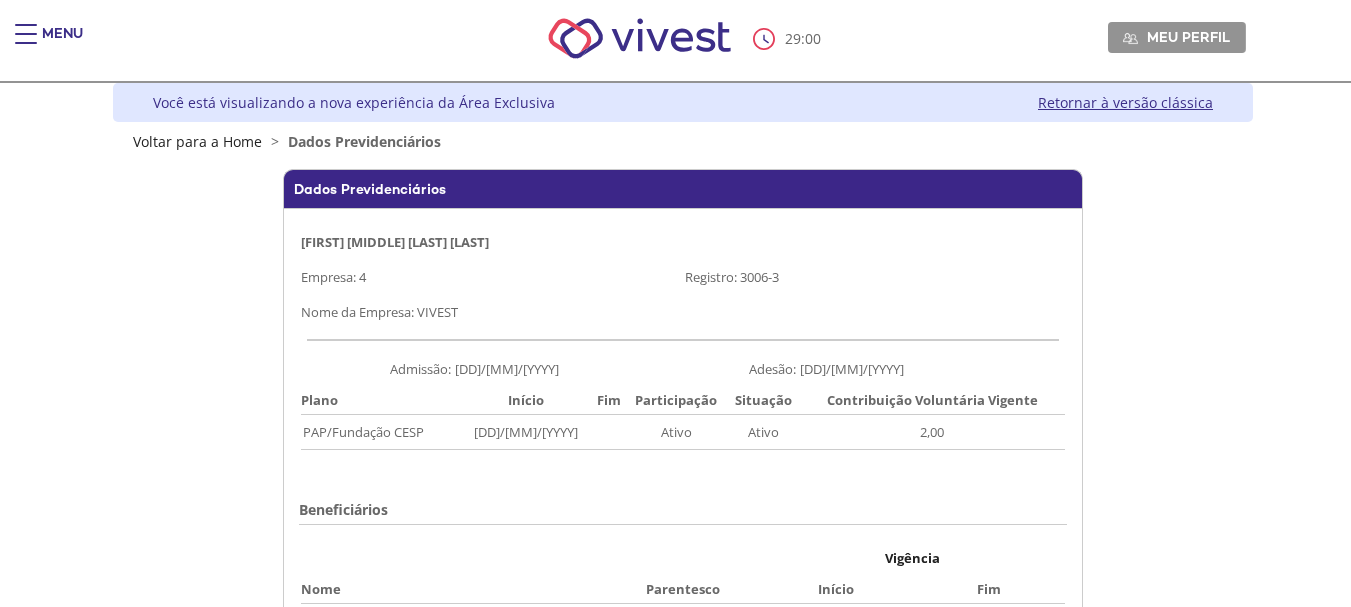 scroll, scrollTop: 0, scrollLeft: 0, axis: both 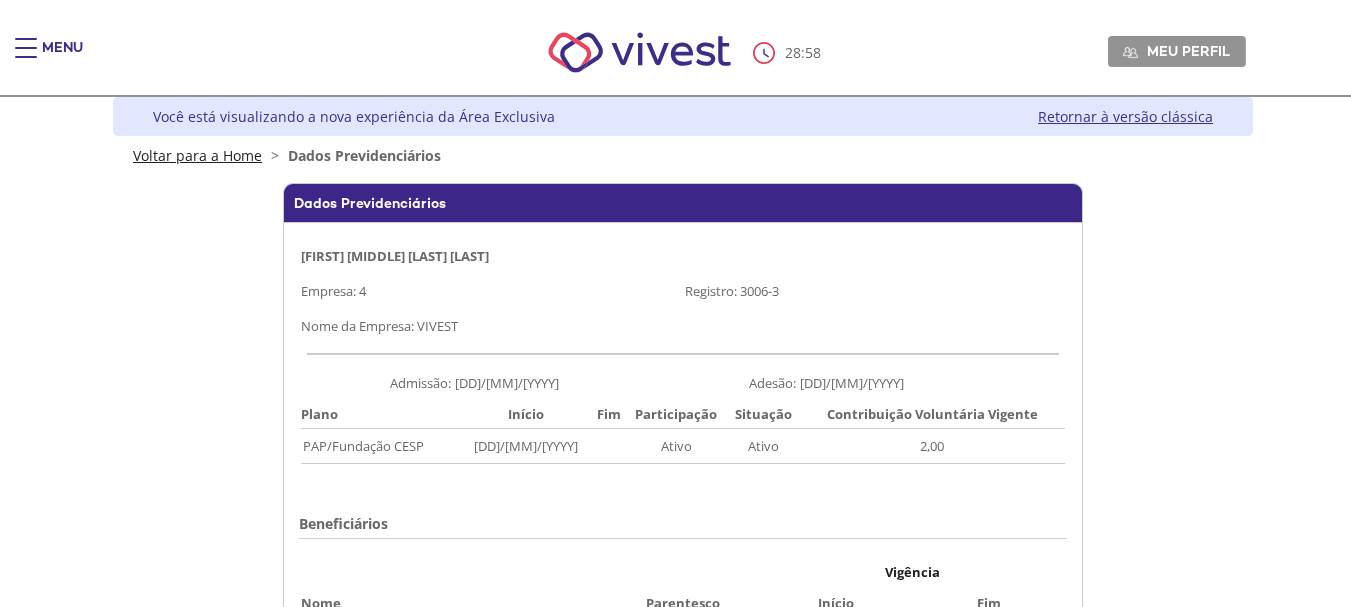 click on "Voltar para a Home" at bounding box center (197, 155) 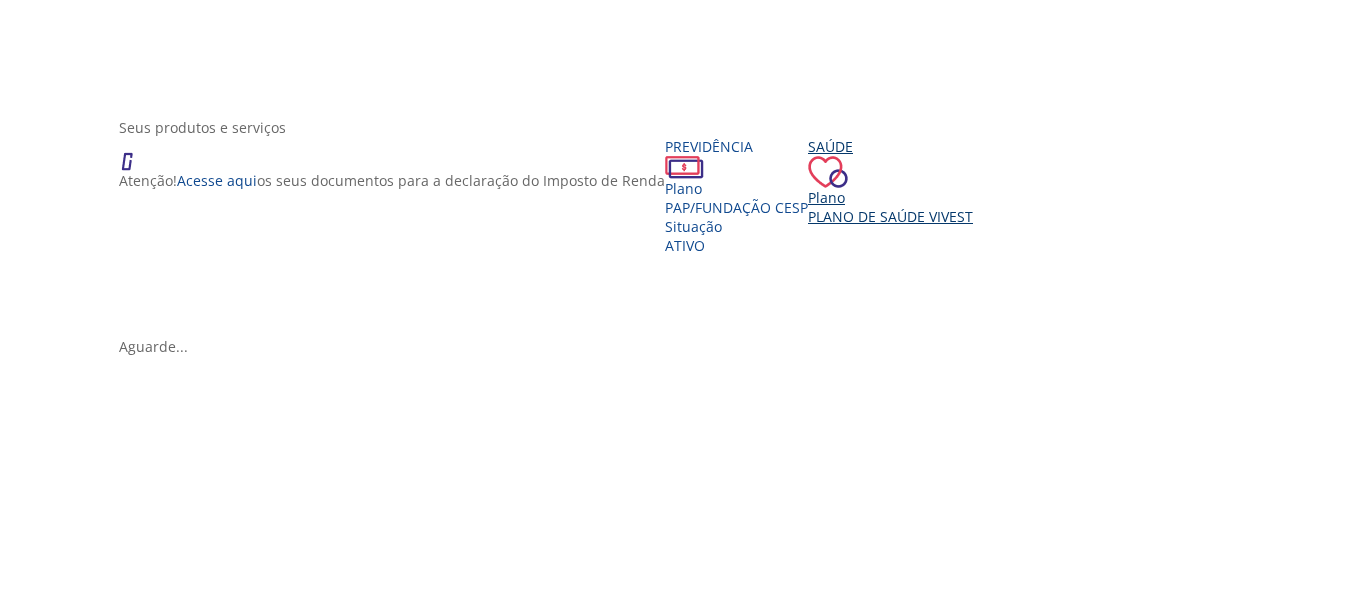 scroll, scrollTop: 272, scrollLeft: 0, axis: vertical 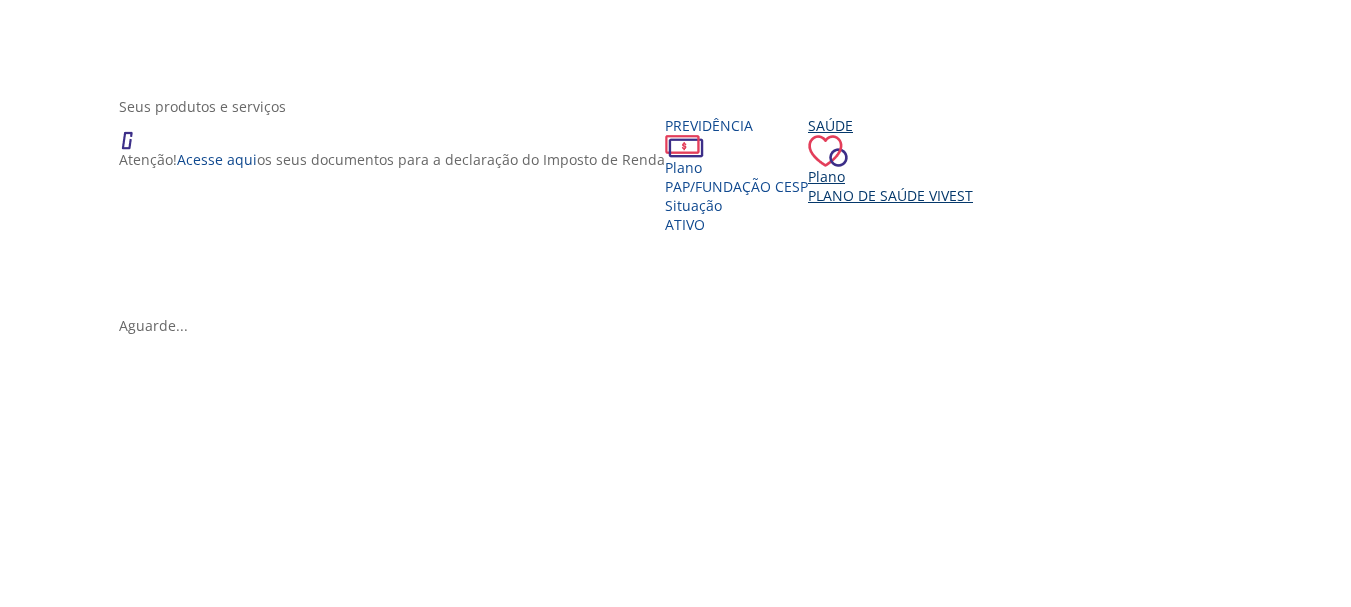 click on "Plano de Saúde VIVEST" at bounding box center (890, 195) 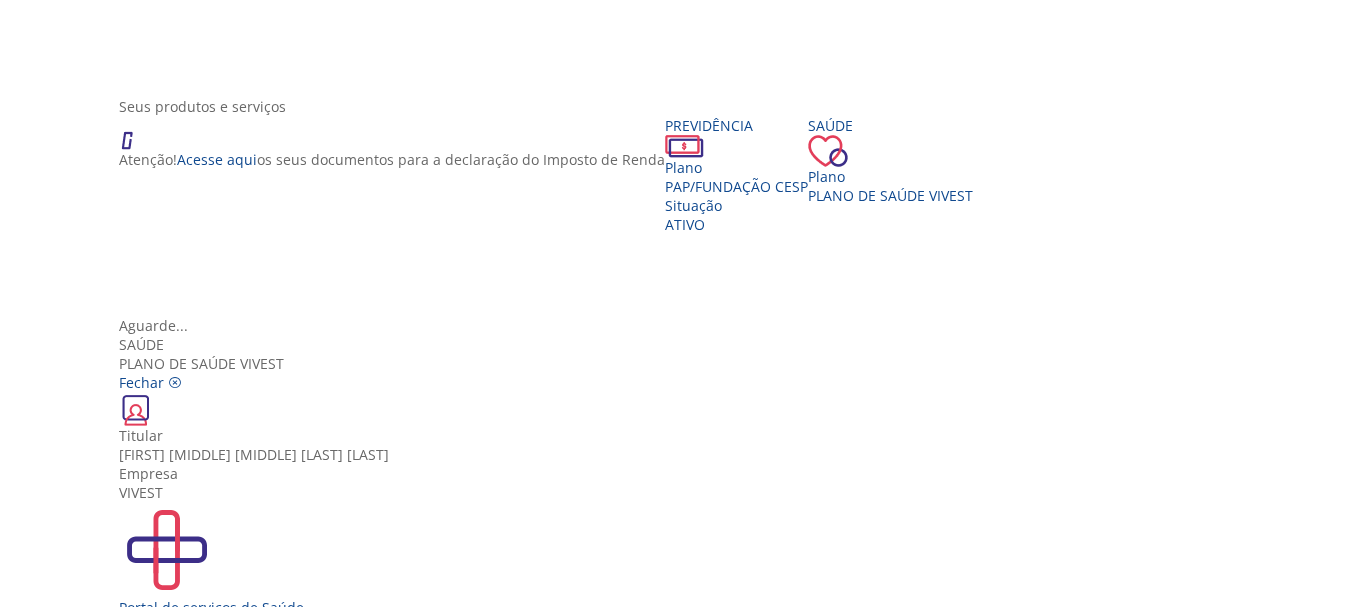 scroll, scrollTop: 0, scrollLeft: 0, axis: both 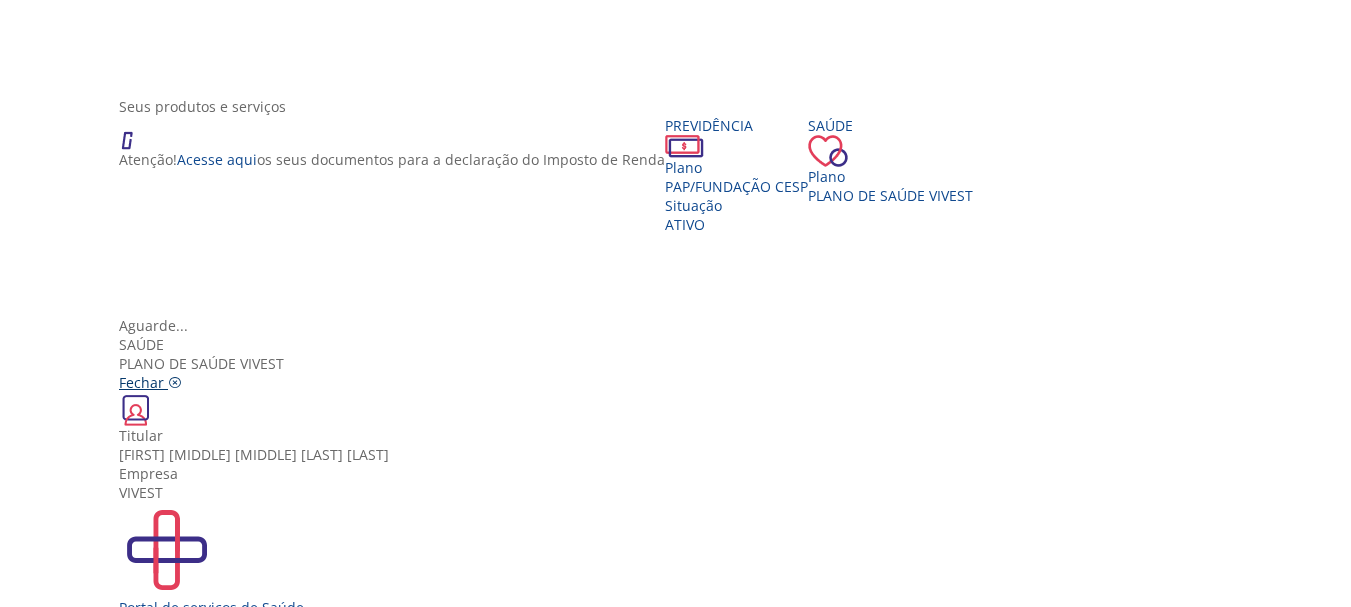 click on "Fechar" at bounding box center [150, 382] 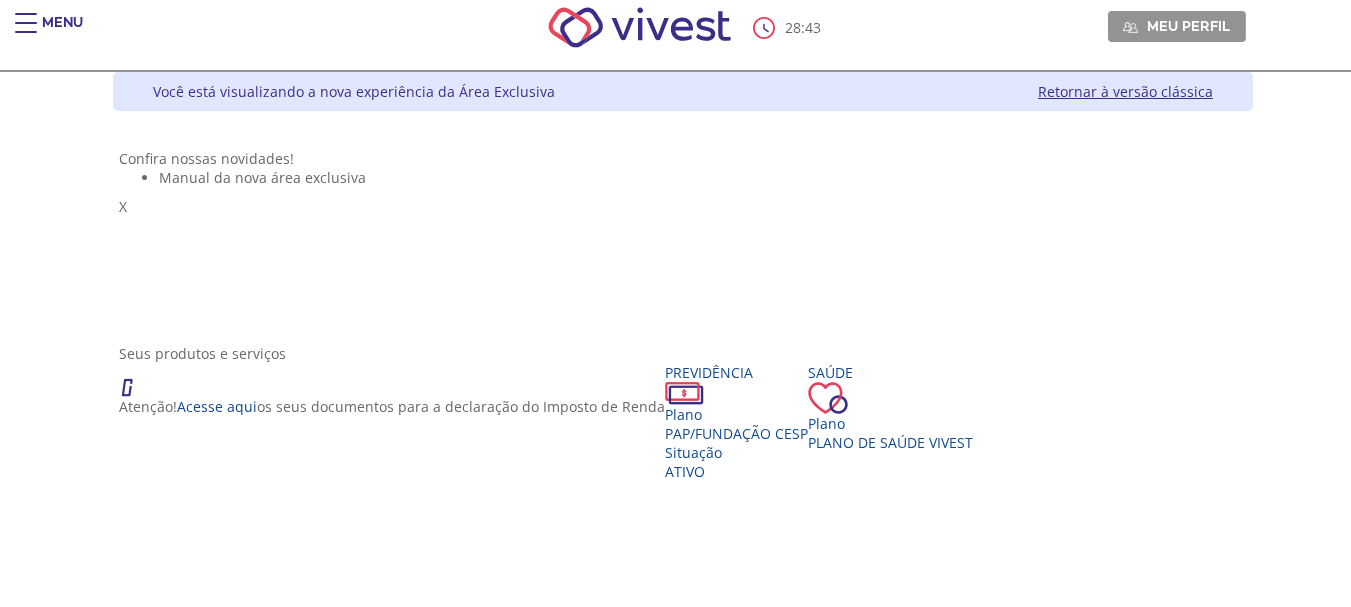 scroll, scrollTop: 0, scrollLeft: 0, axis: both 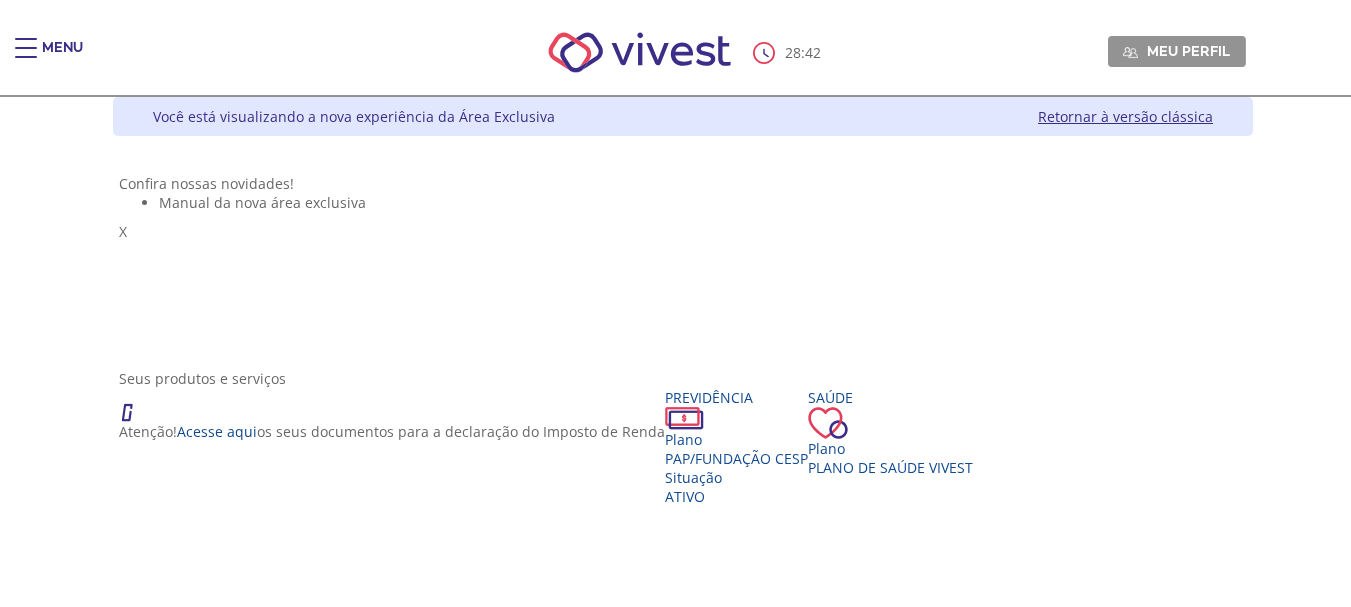 click on "Você está visualizando a nova experiência da Área Exclusiva" at bounding box center [354, 116] 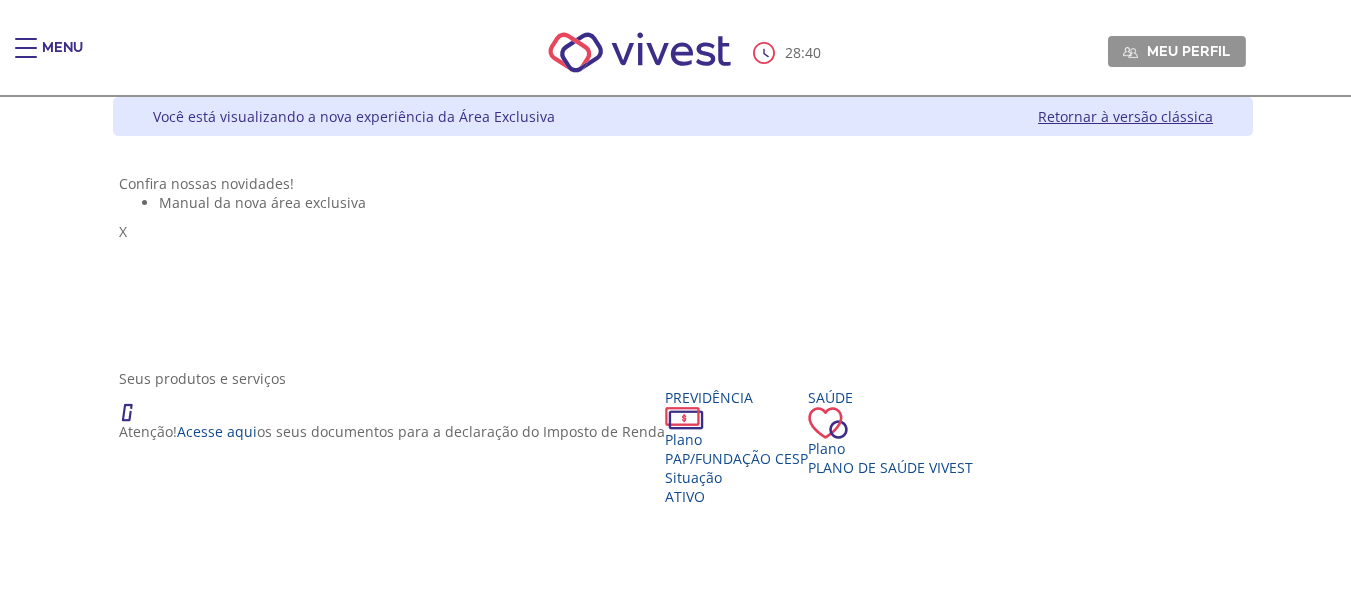 click at bounding box center [26, 58] 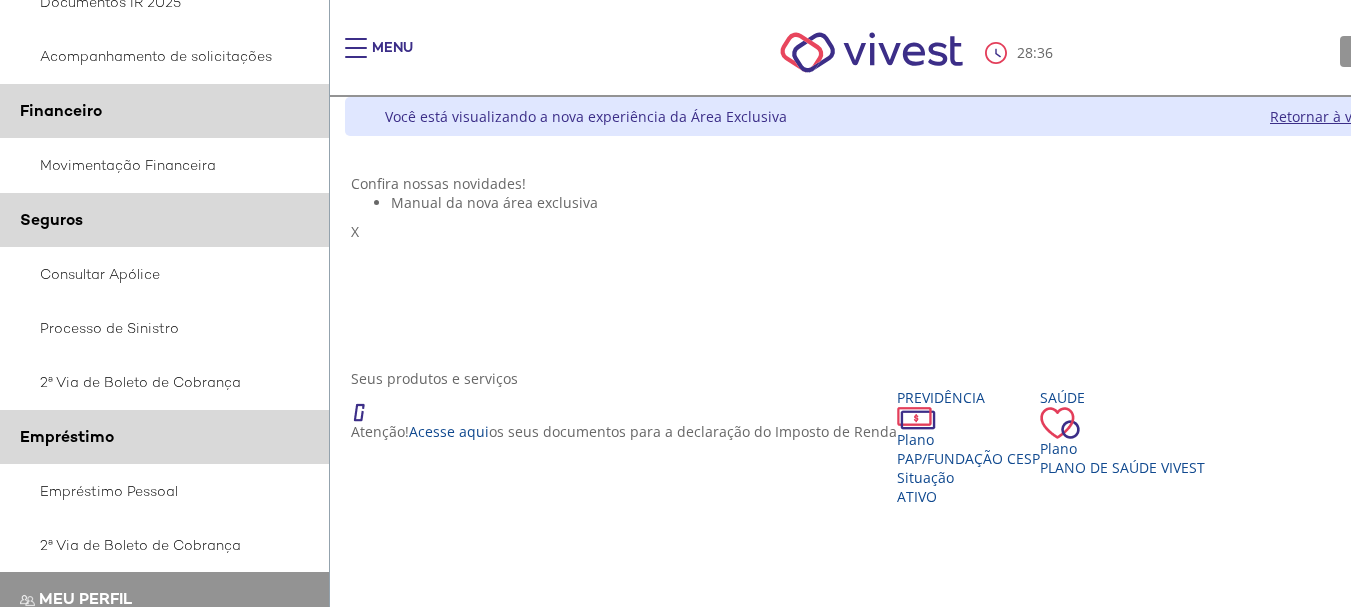 scroll, scrollTop: 500, scrollLeft: 0, axis: vertical 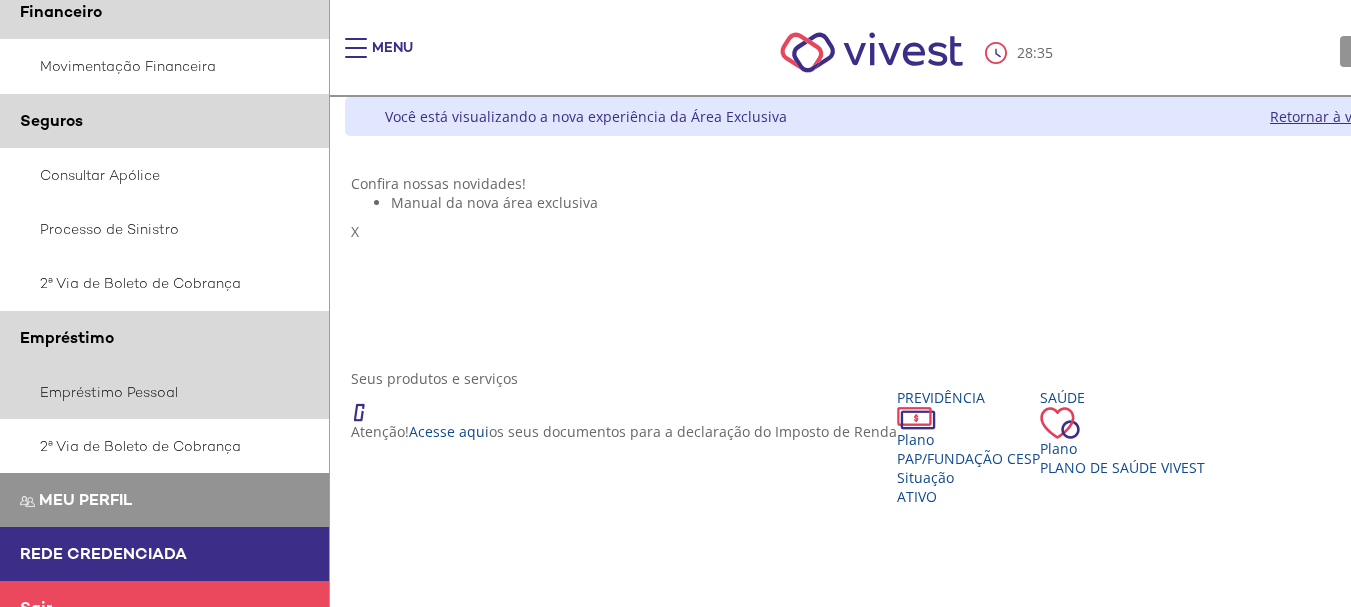 click on "Empréstimo Pessoal" at bounding box center (165, 392) 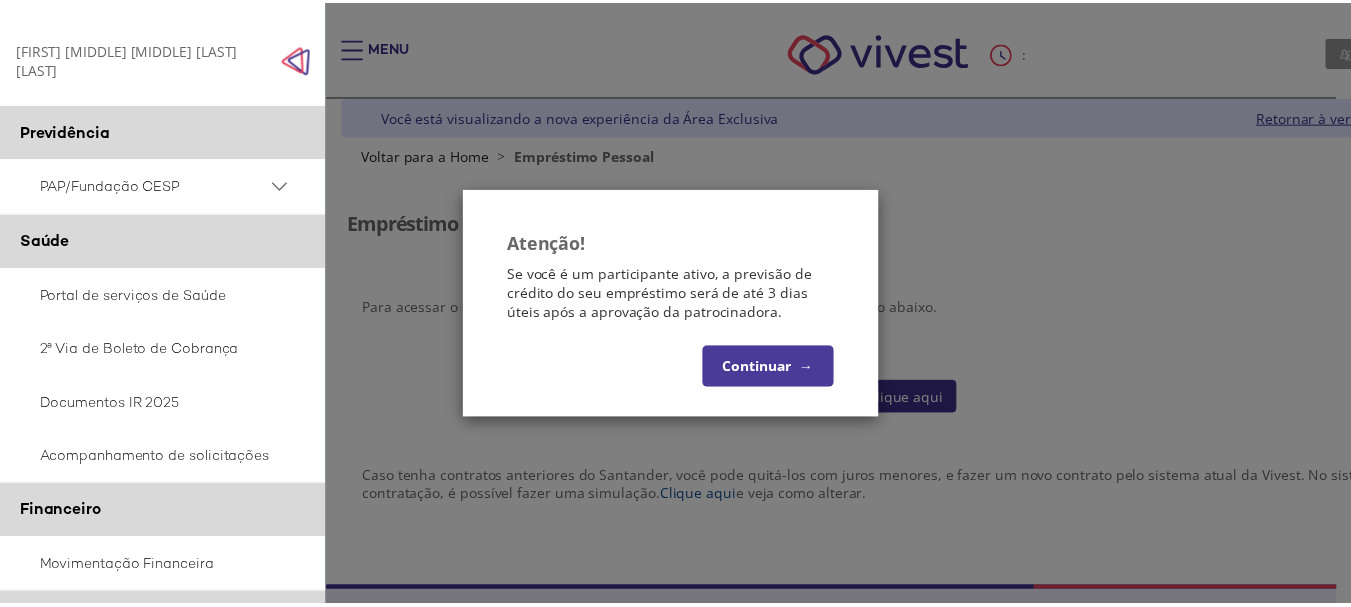 scroll, scrollTop: 0, scrollLeft: 0, axis: both 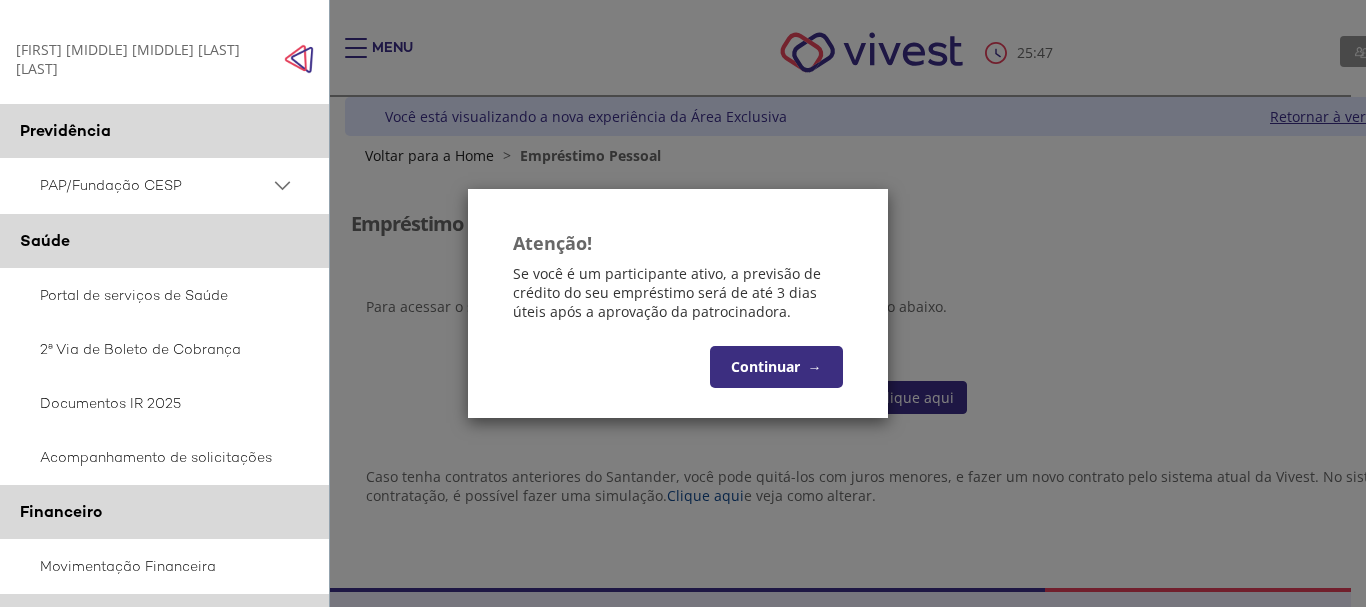 click on "Continuar  →" at bounding box center (776, 367) 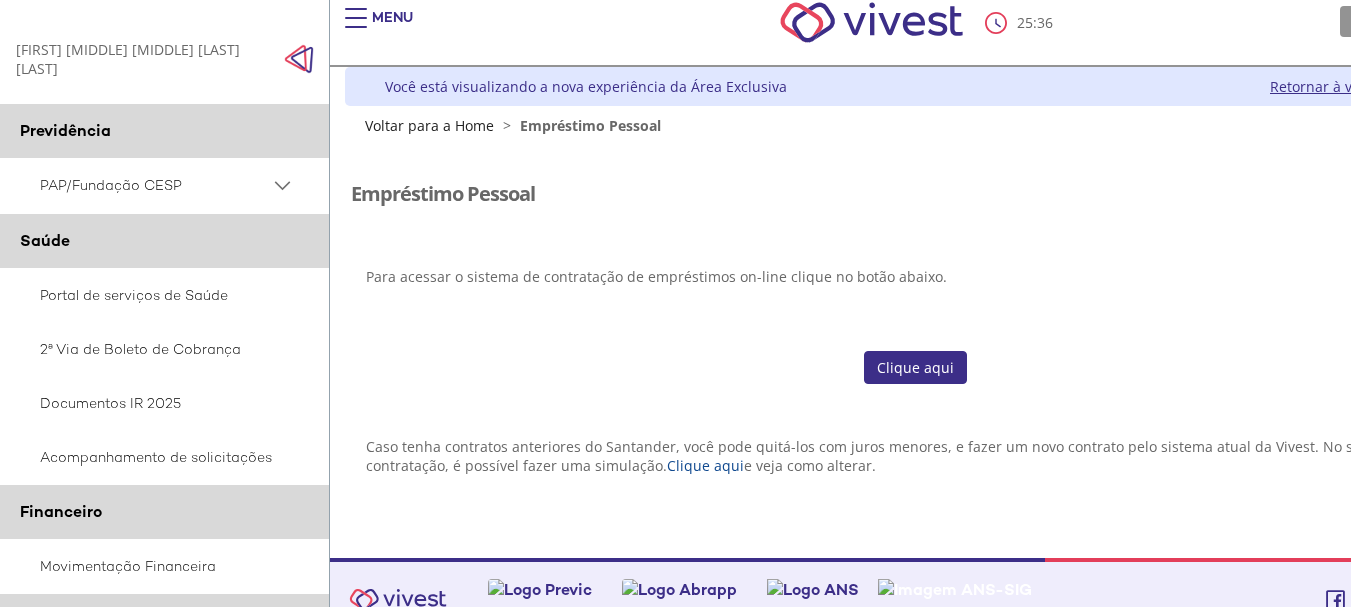 scroll, scrollTop: 60, scrollLeft: 0, axis: vertical 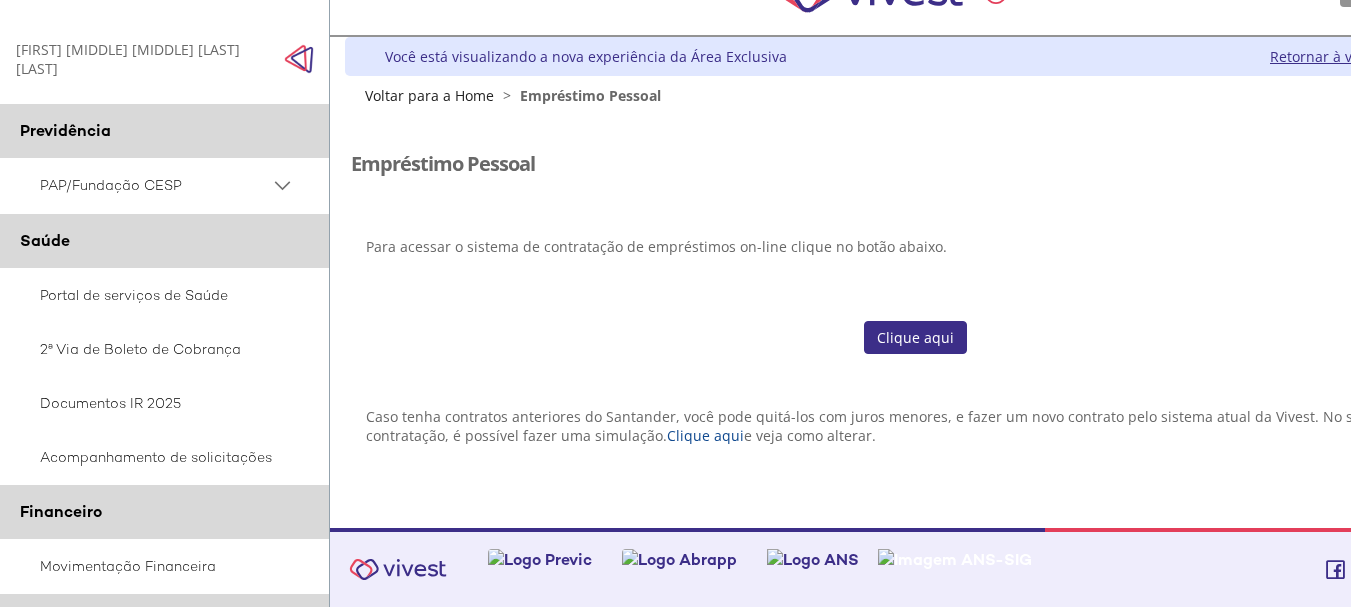 click on "Clique aqui" at bounding box center (915, 338) 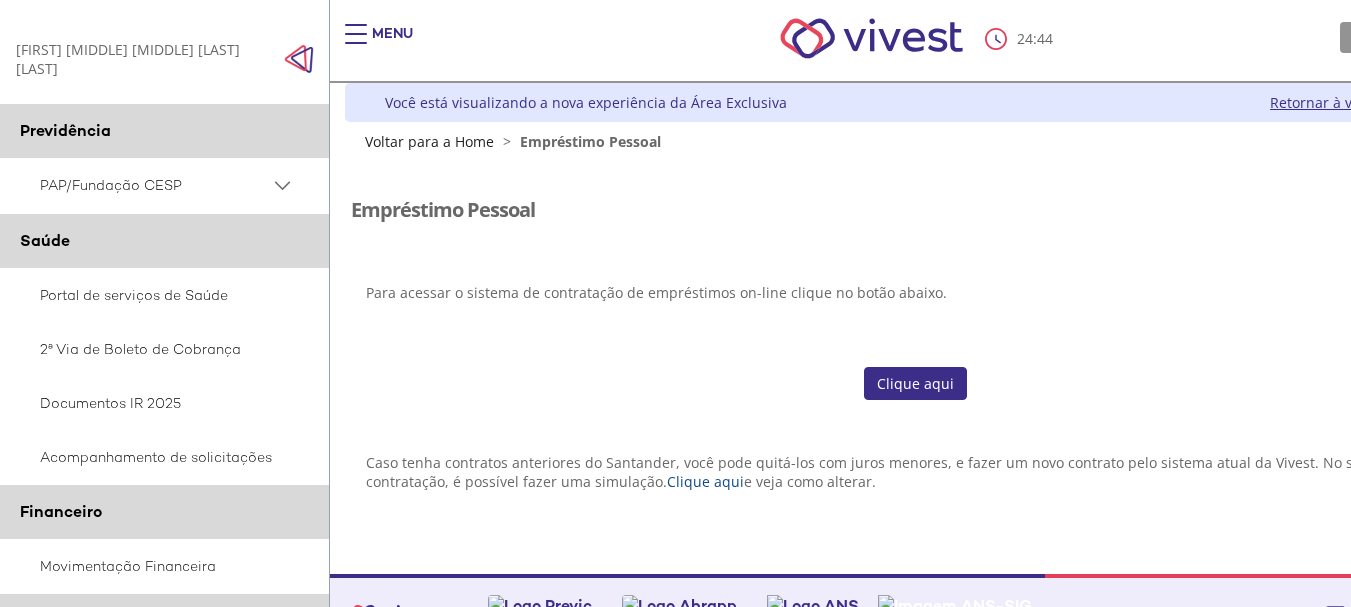 scroll, scrollTop: 0, scrollLeft: 0, axis: both 